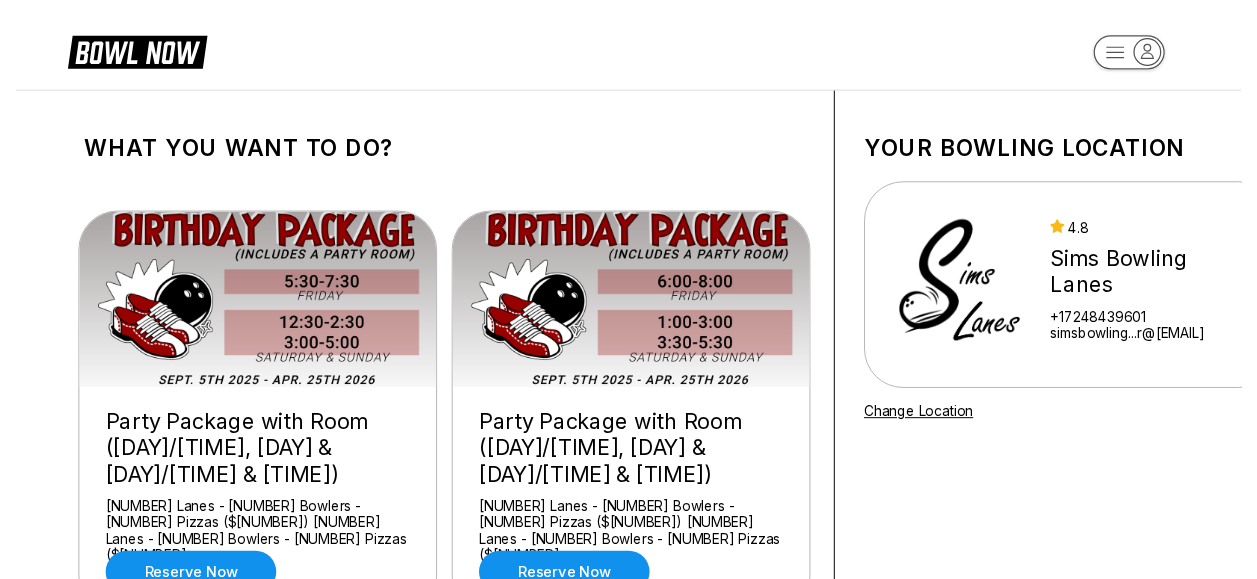 scroll, scrollTop: 0, scrollLeft: 0, axis: both 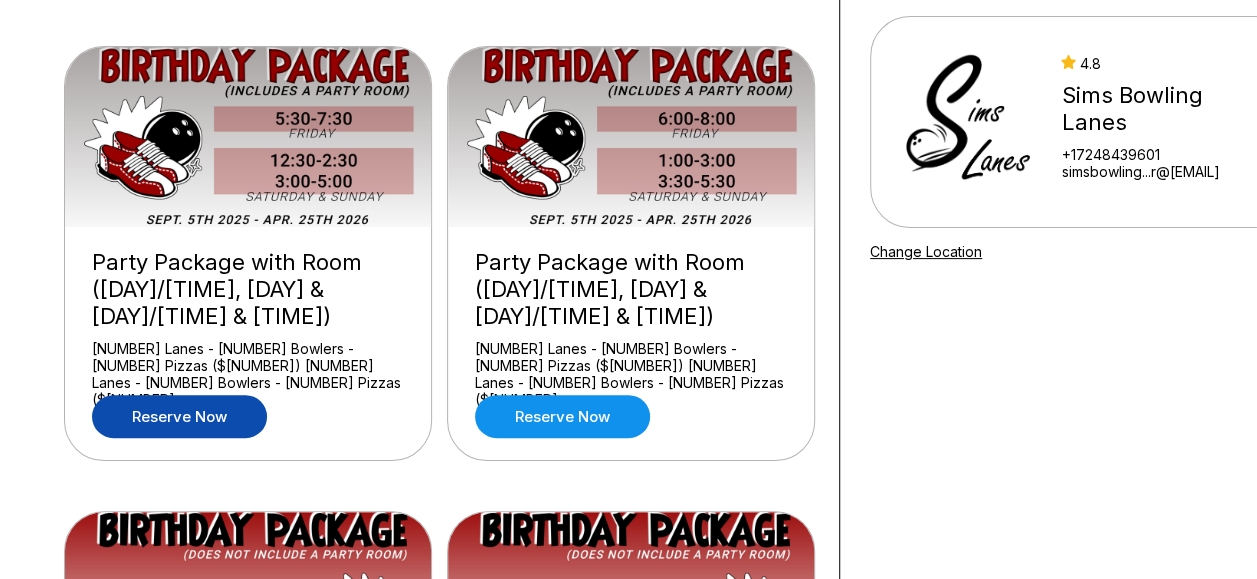 click on "Reserve now" at bounding box center (179, 416) 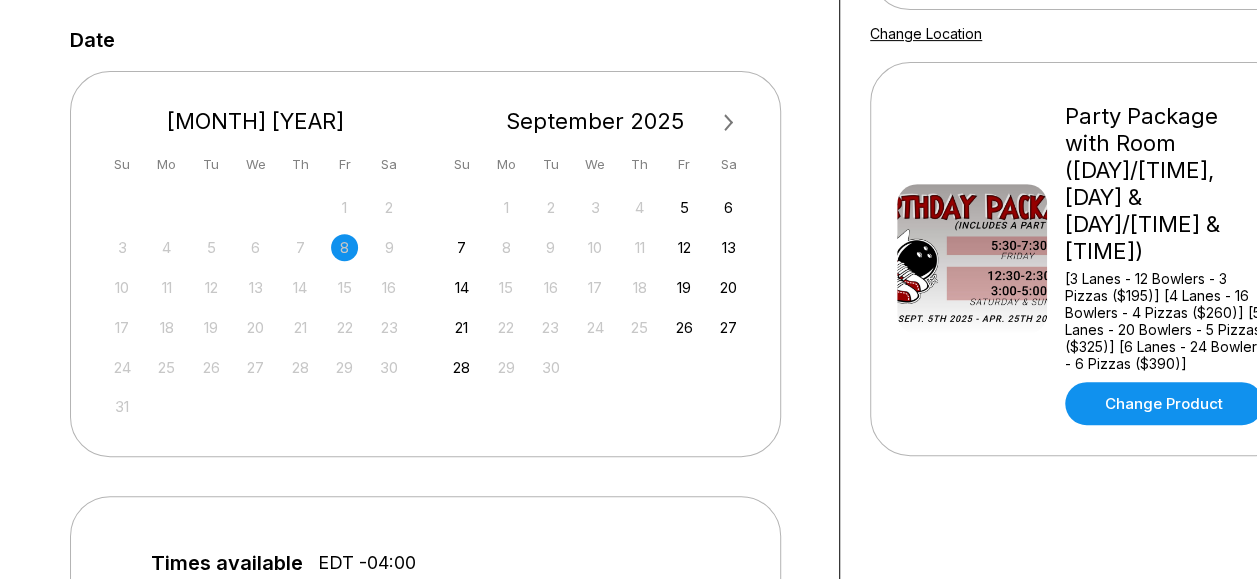 scroll, scrollTop: 423, scrollLeft: 0, axis: vertical 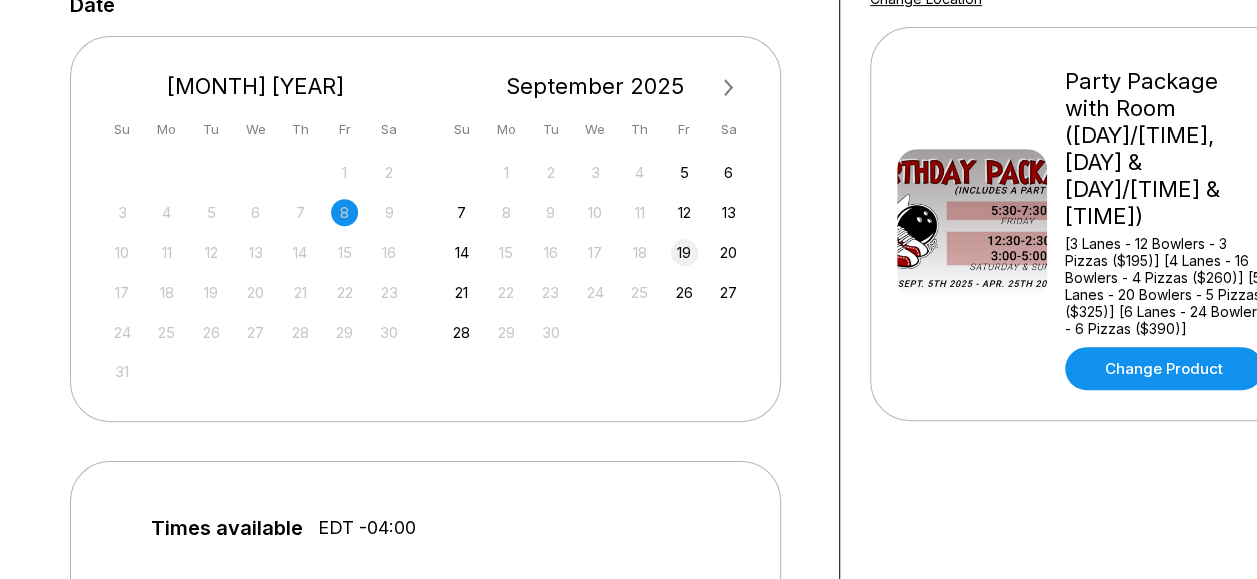 click on "19" at bounding box center (684, 252) 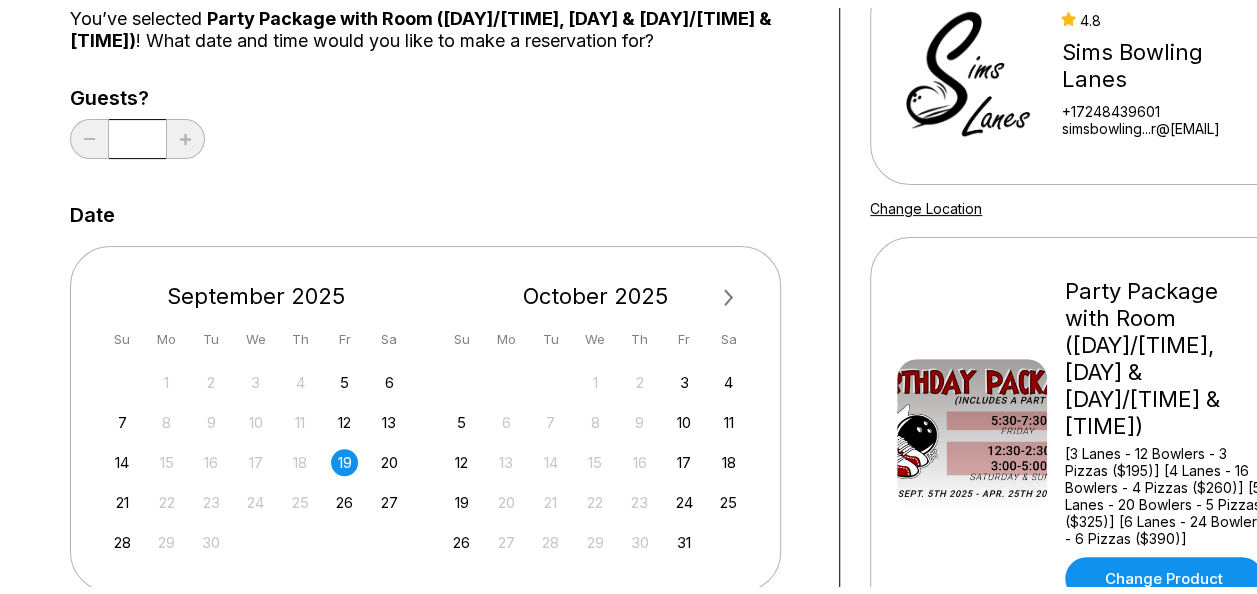 scroll, scrollTop: 0, scrollLeft: 0, axis: both 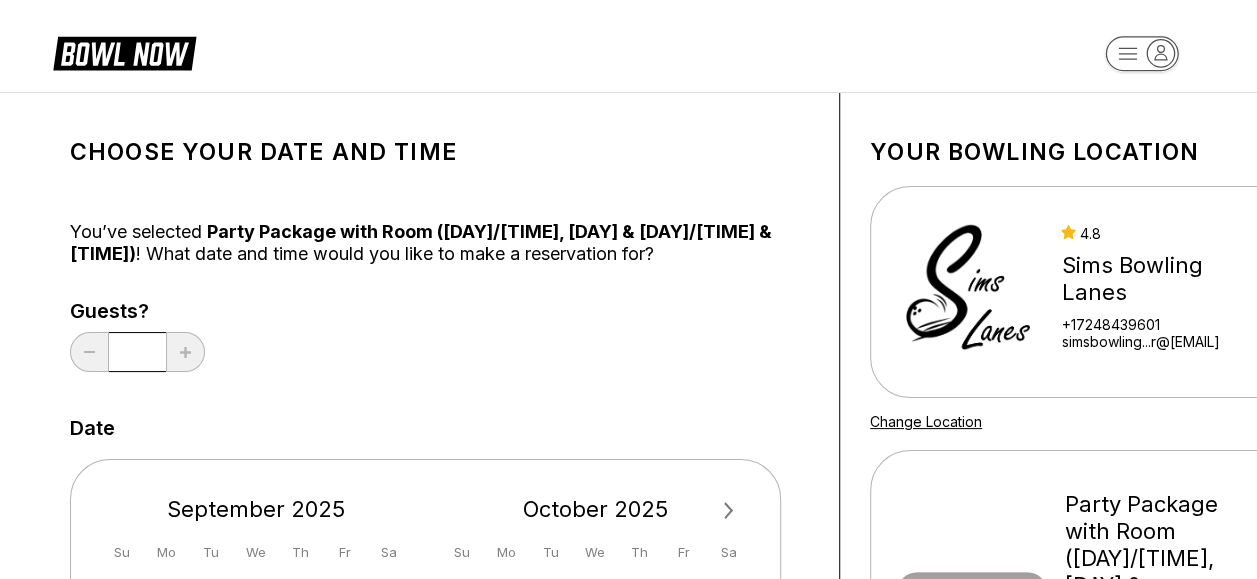 click 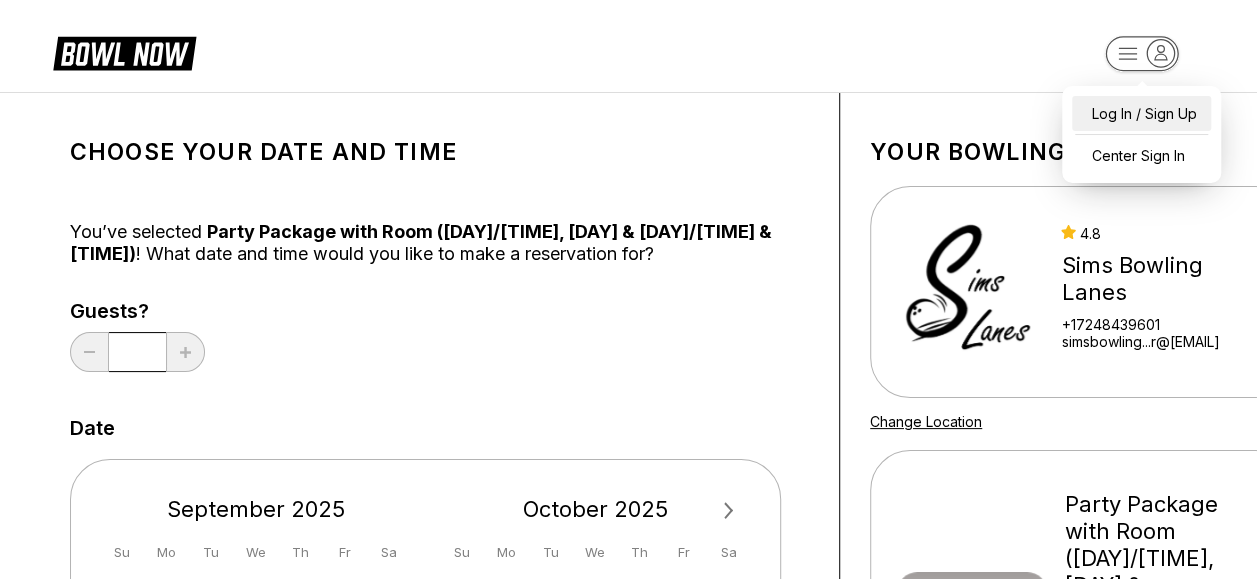 click on "Log In / Sign Up" at bounding box center [1141, 113] 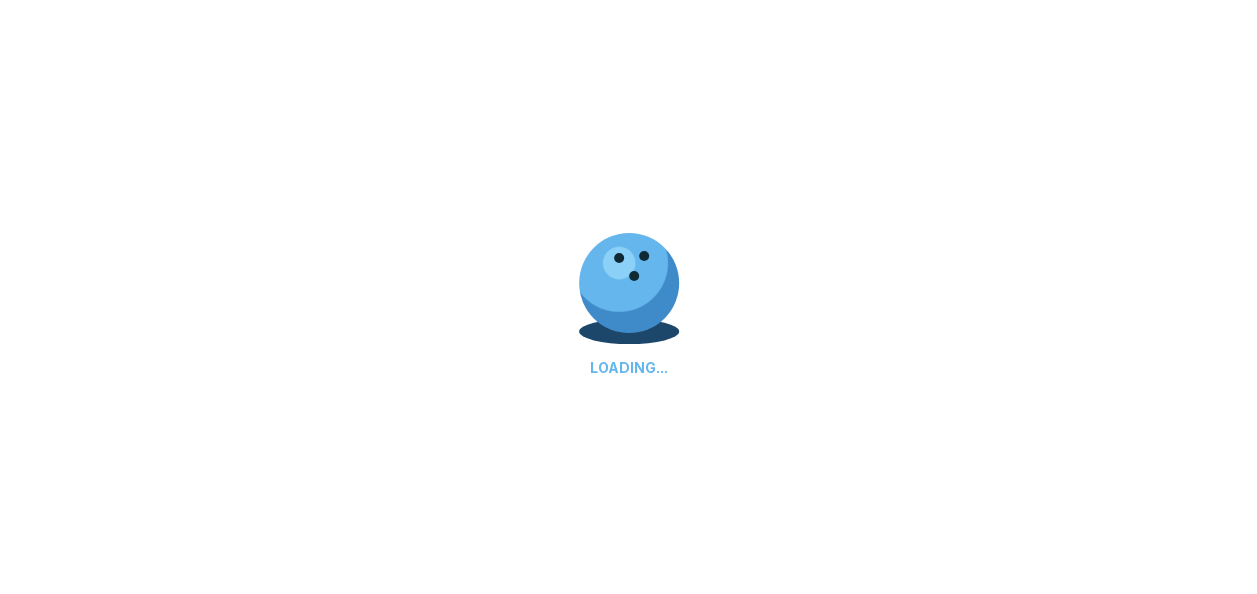 select on "**" 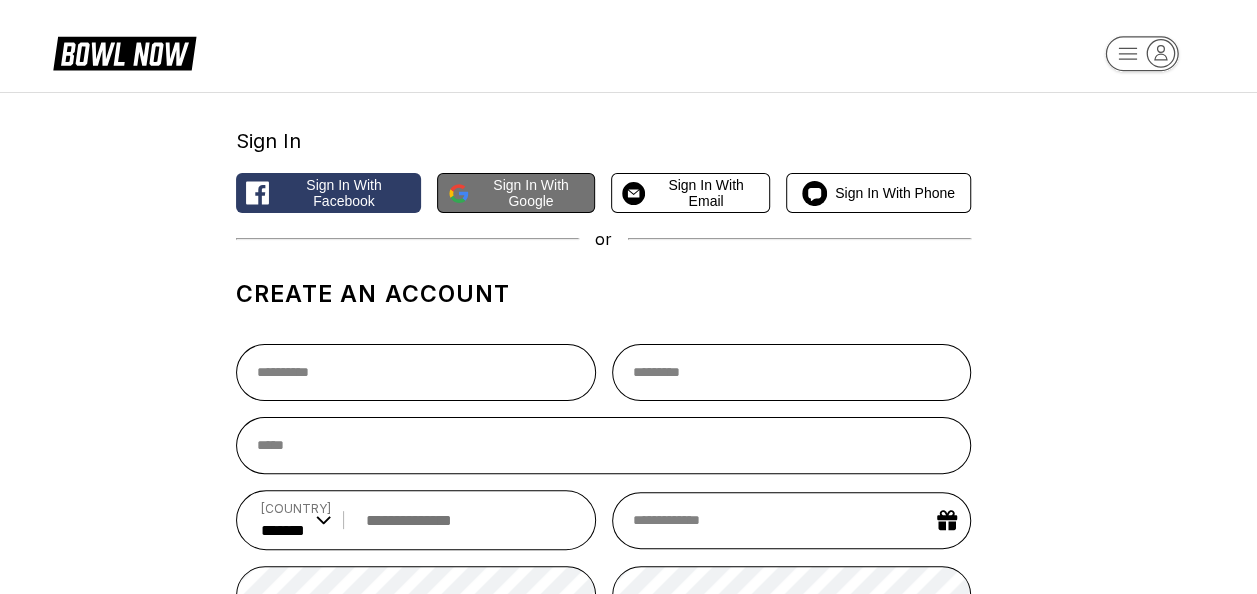 click on "Sign in with Google" at bounding box center [531, 193] 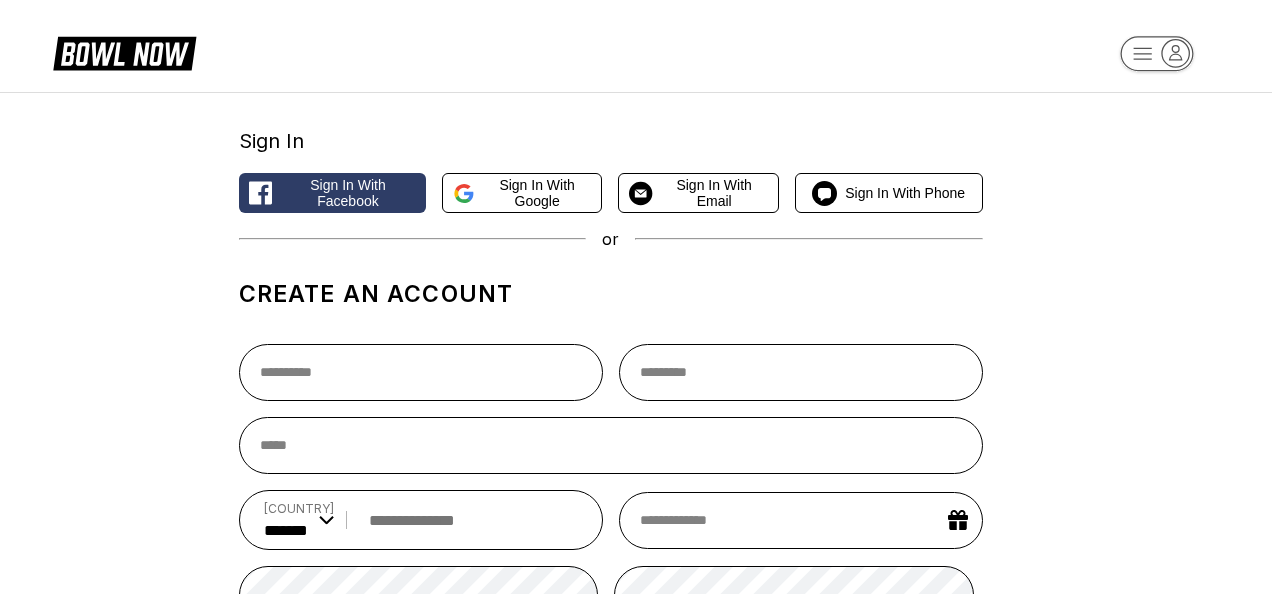 select on "**" 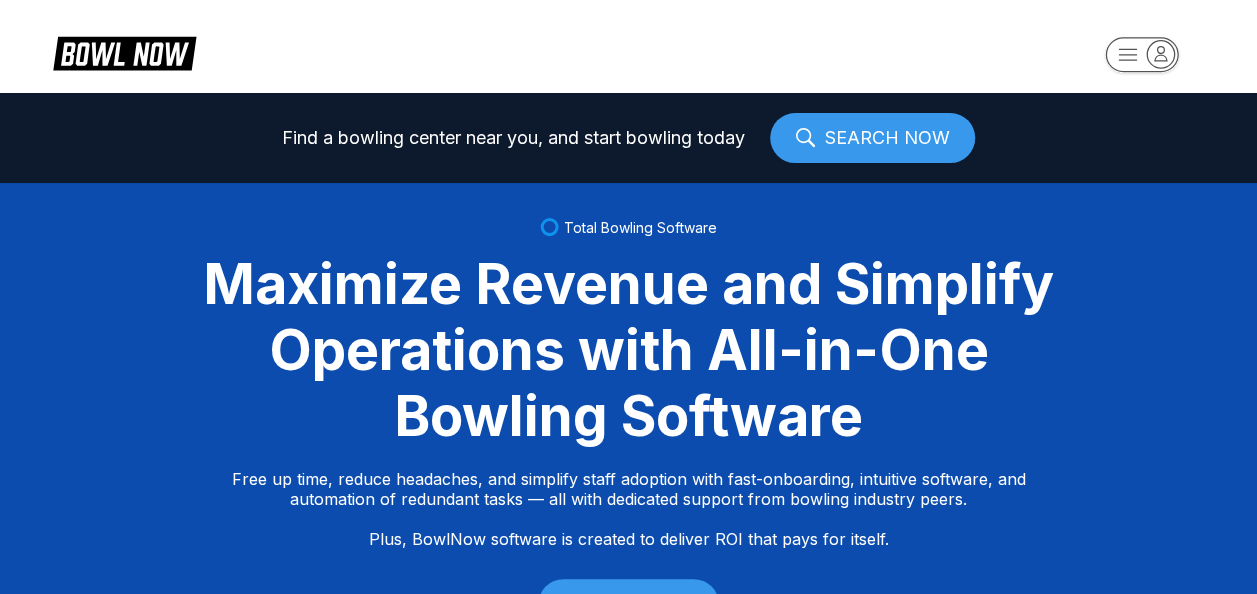 click 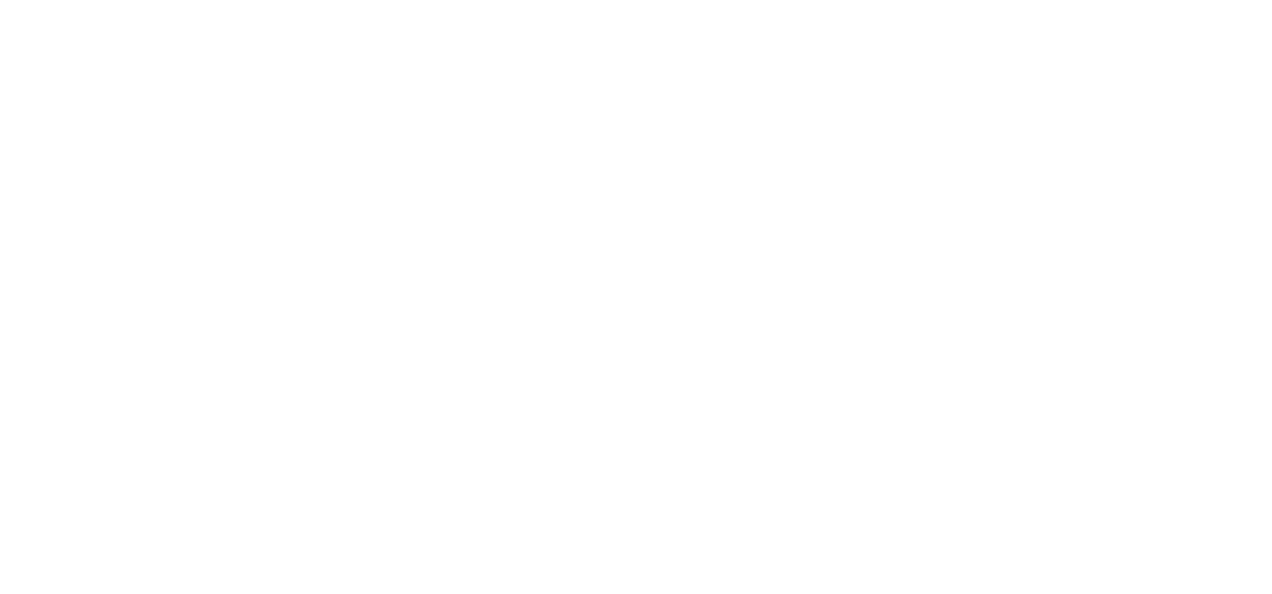 scroll, scrollTop: 0, scrollLeft: 0, axis: both 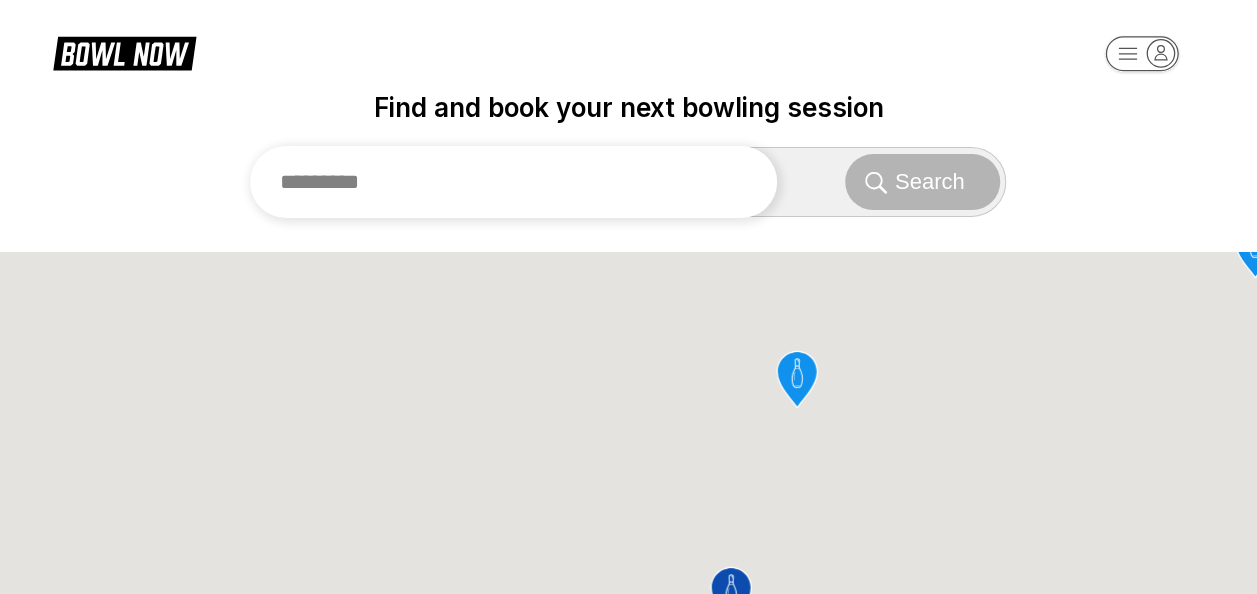 click at bounding box center [513, 182] 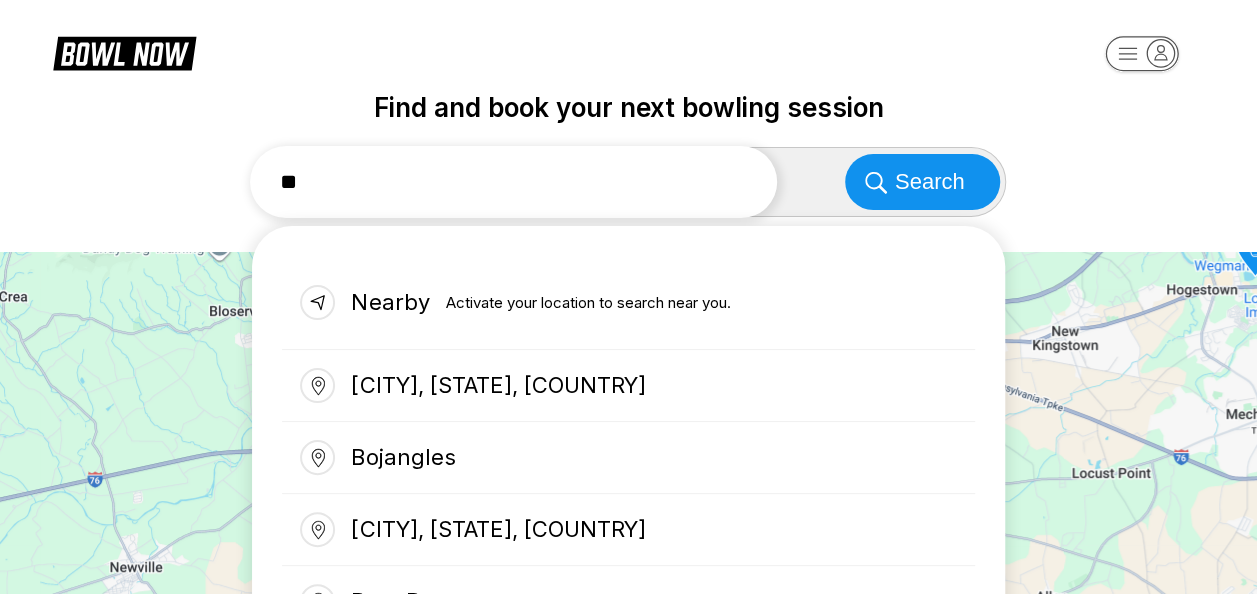 type on "*" 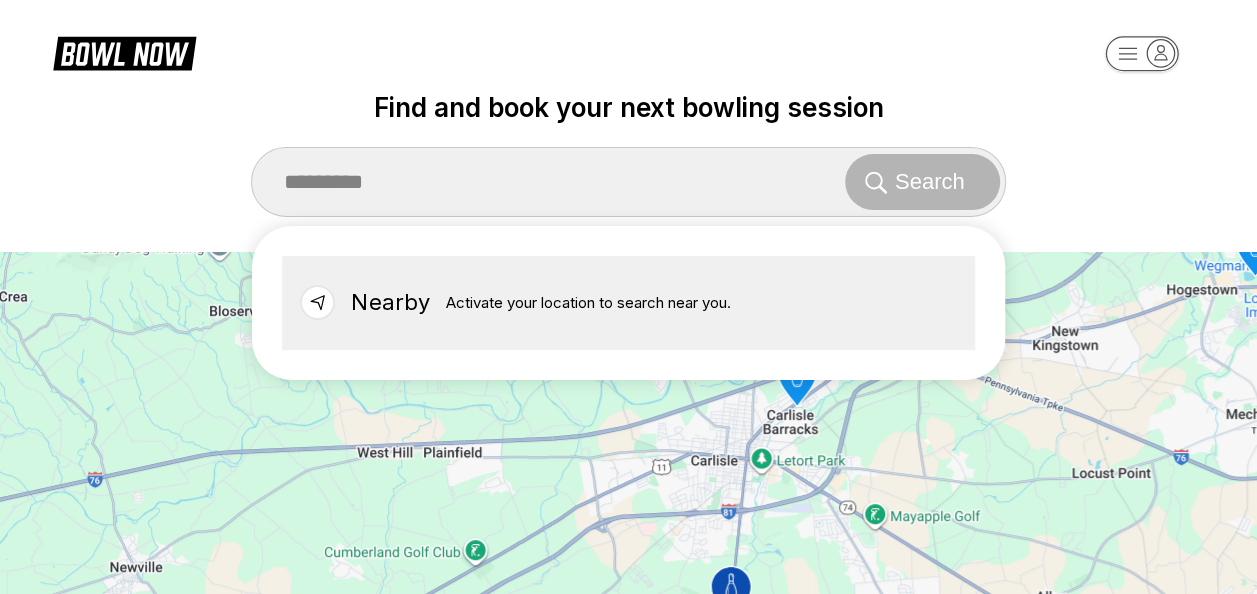 click on "Nearby Activate your location to search near you." at bounding box center [628, 303] 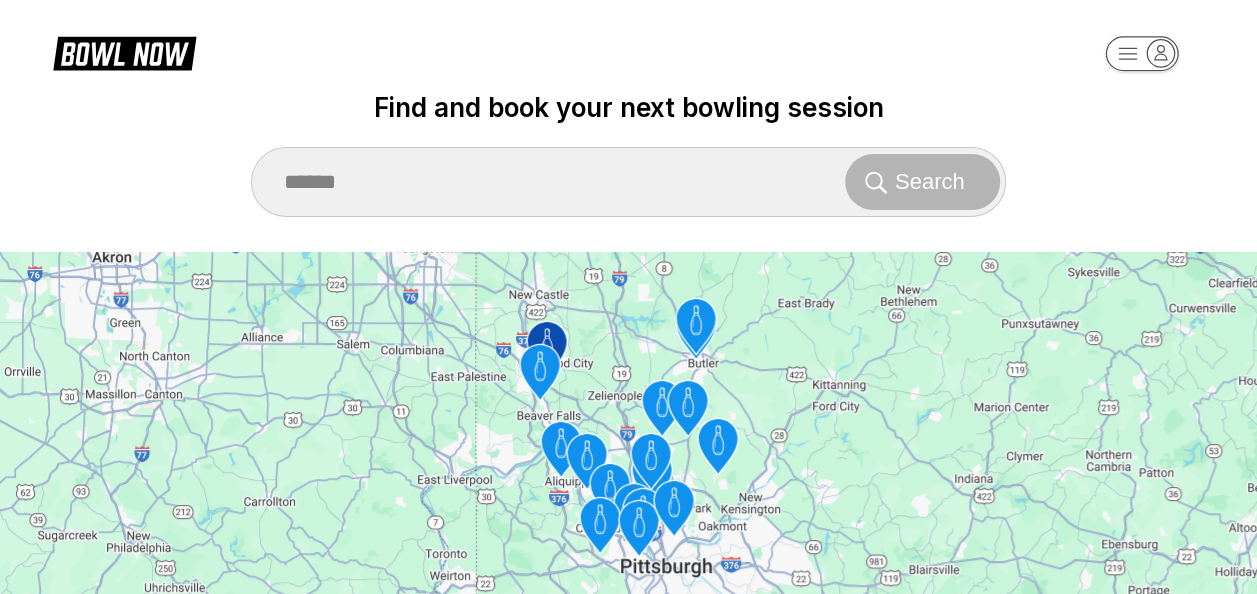 click 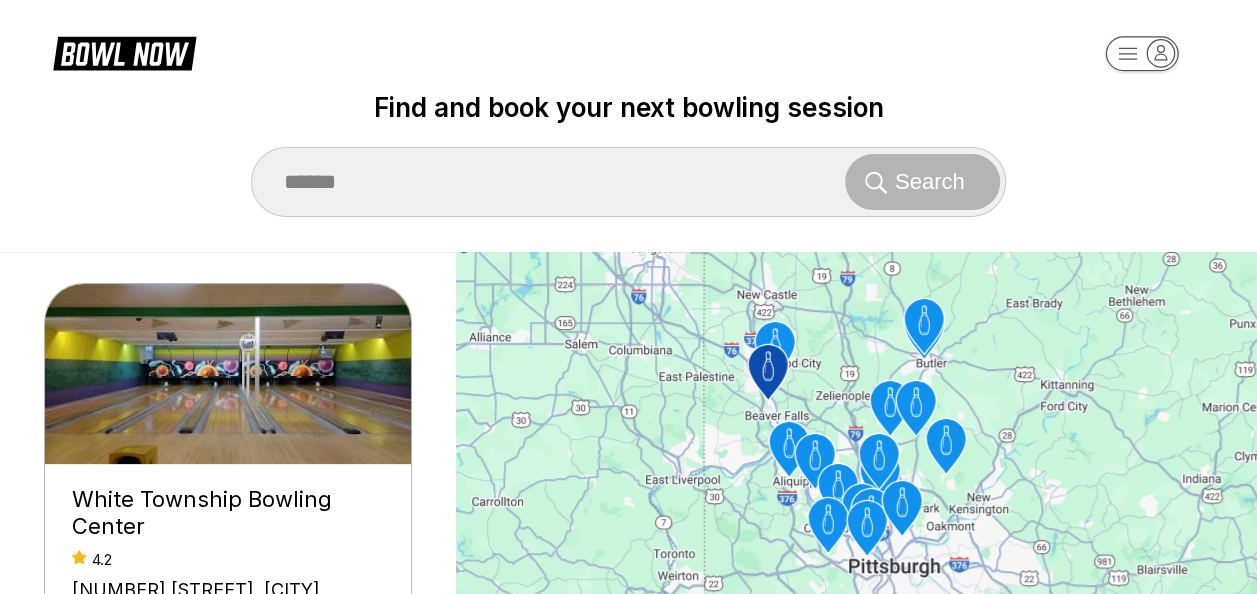 click 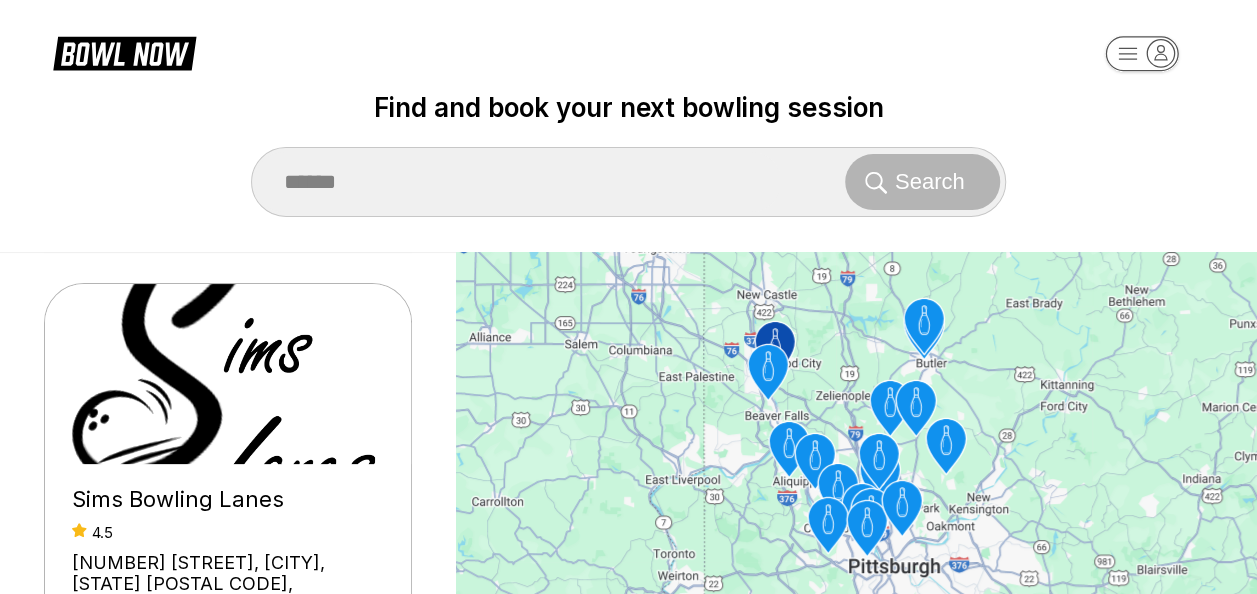 click on "Sims Bowling Lanes" at bounding box center [228, 499] 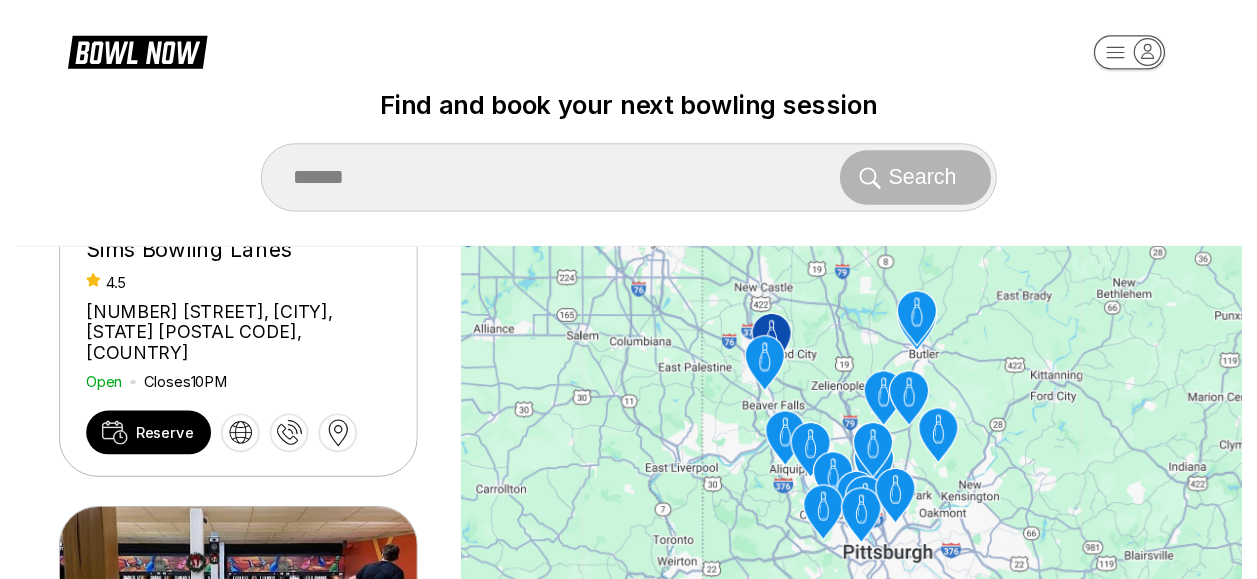 scroll, scrollTop: 246, scrollLeft: 0, axis: vertical 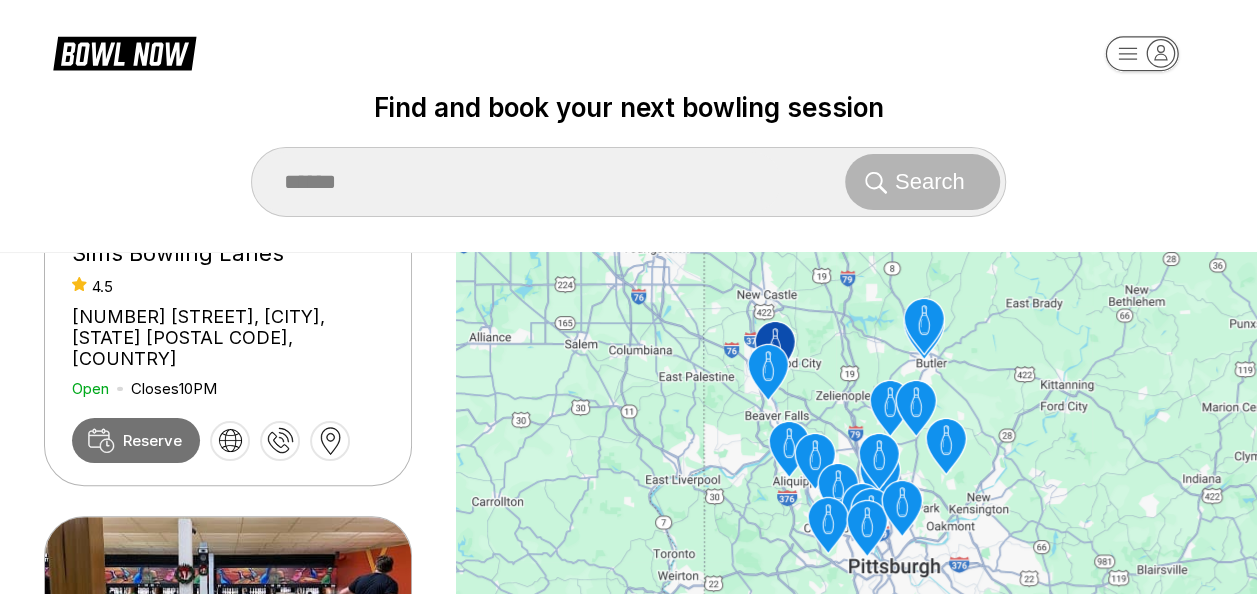 click on "Reserve" at bounding box center (152, 440) 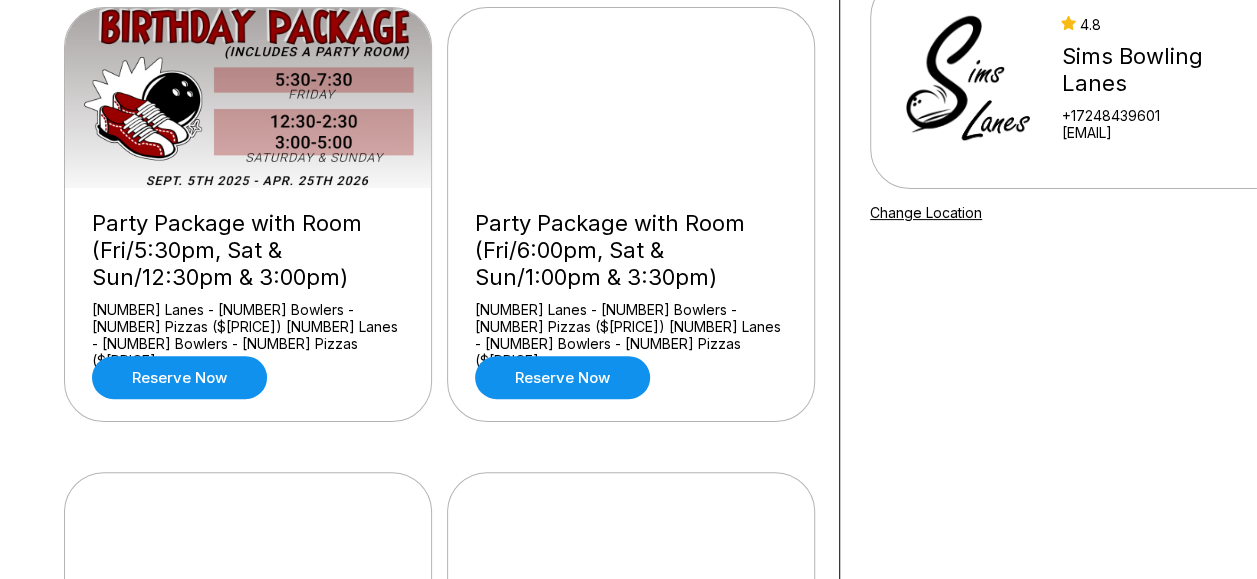 scroll, scrollTop: 210, scrollLeft: 0, axis: vertical 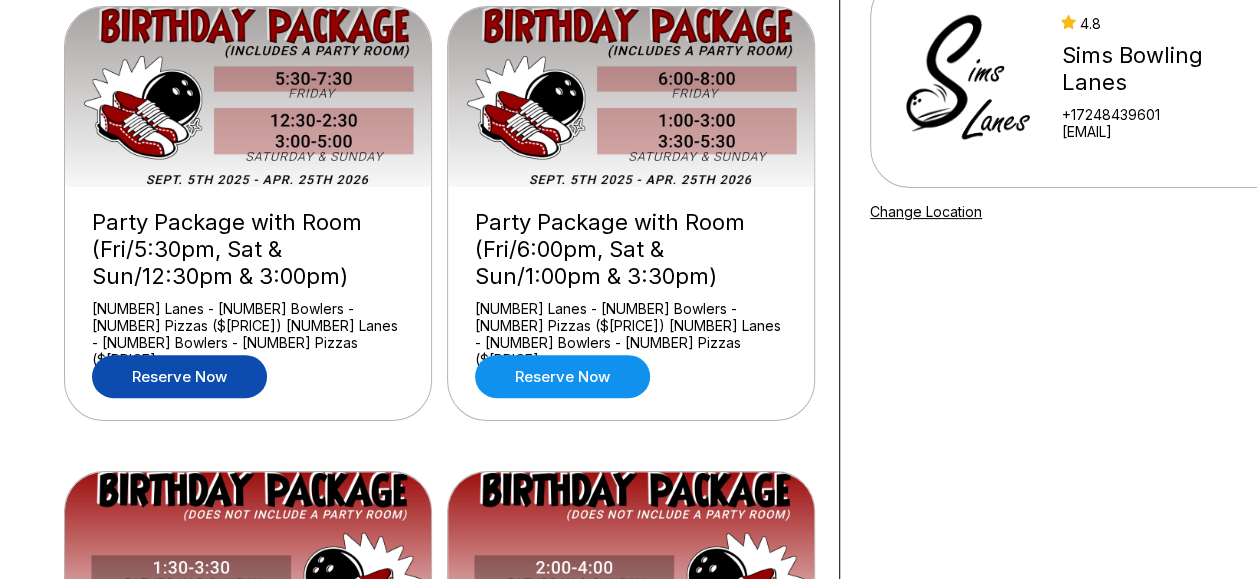click on "Reserve now" at bounding box center (179, 376) 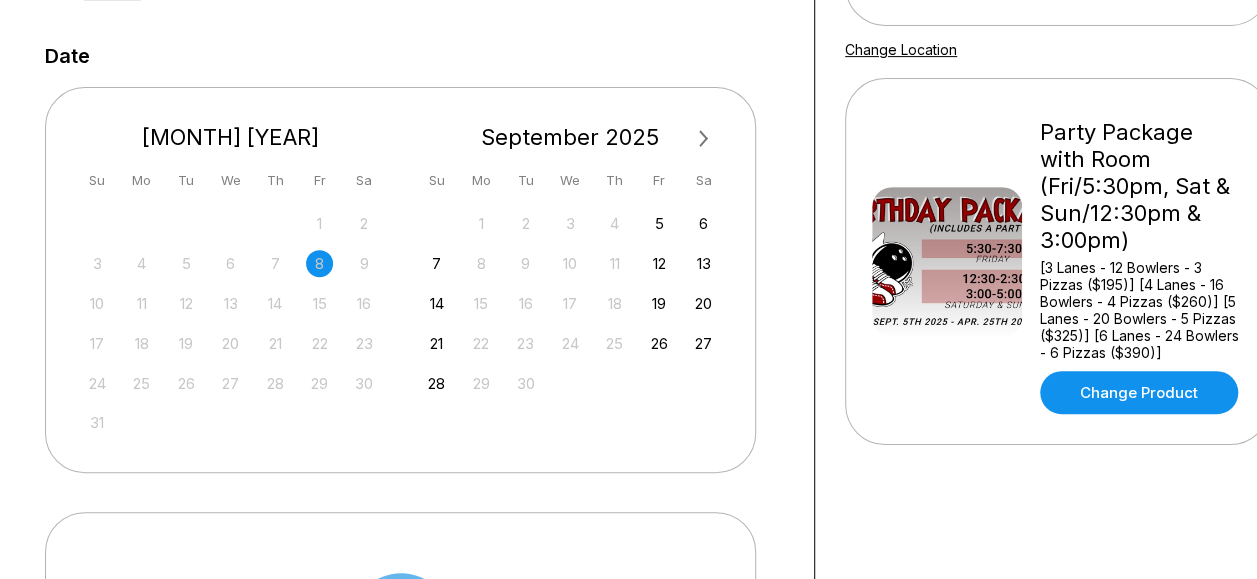 scroll, scrollTop: 374, scrollLeft: 25, axis: both 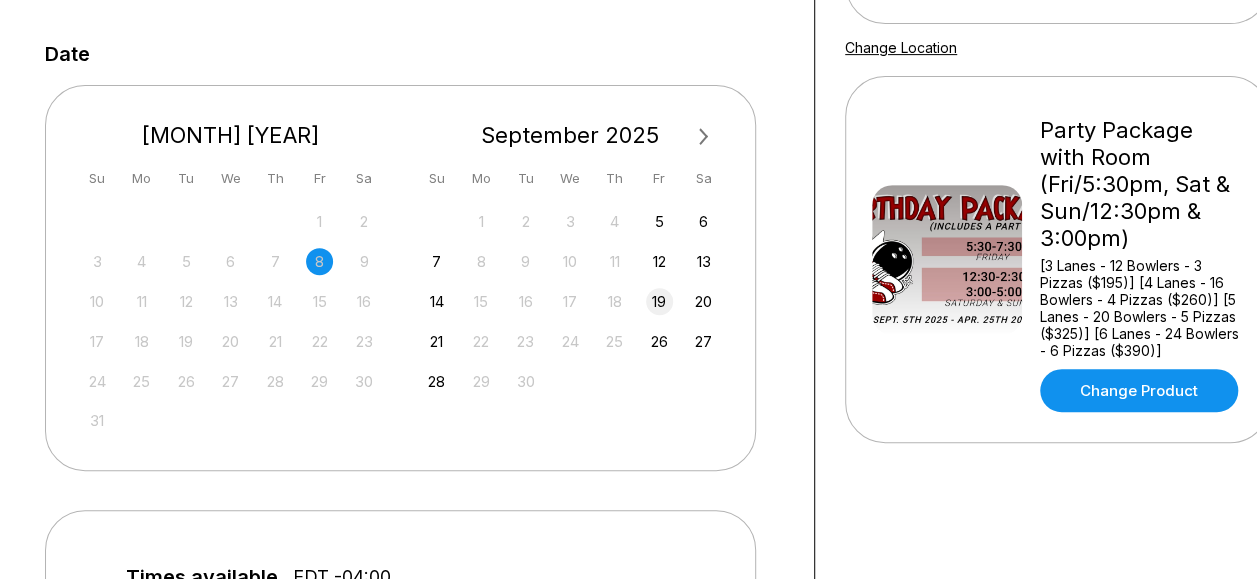 click on "19" at bounding box center (659, 301) 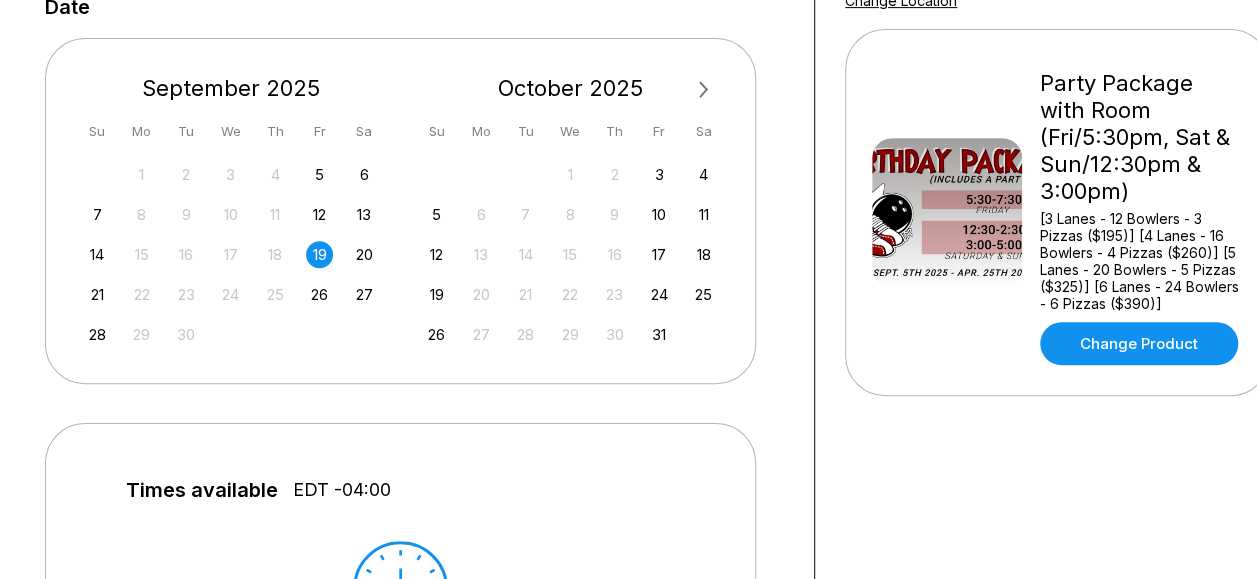 scroll, scrollTop: 419, scrollLeft: 25, axis: both 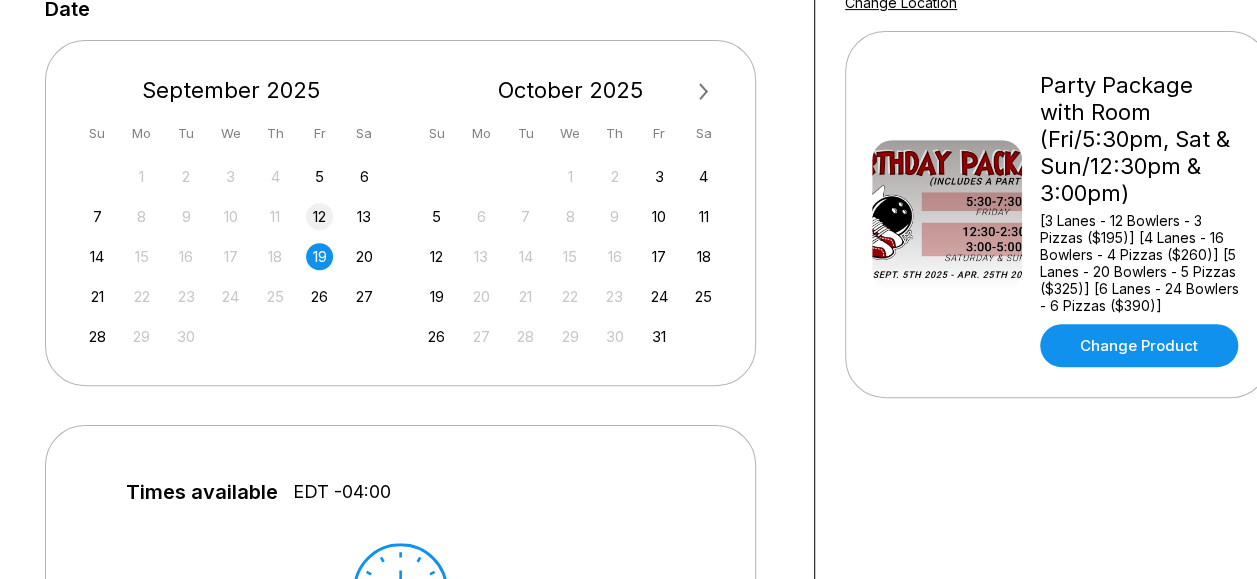 click on "12" at bounding box center (319, 216) 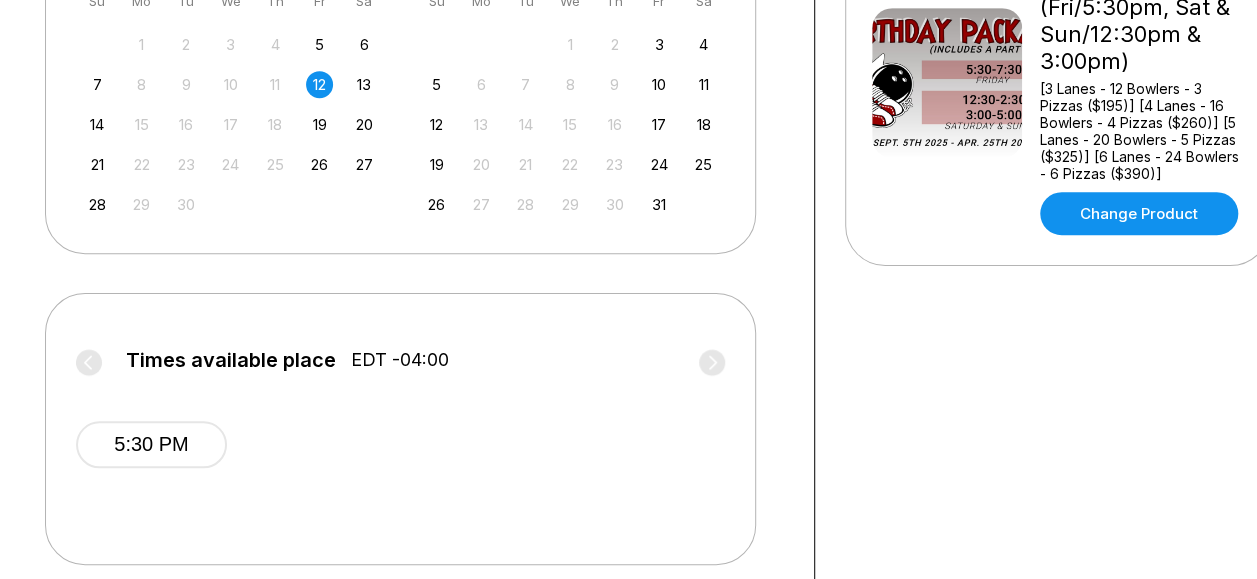 scroll, scrollTop: 554, scrollLeft: 25, axis: both 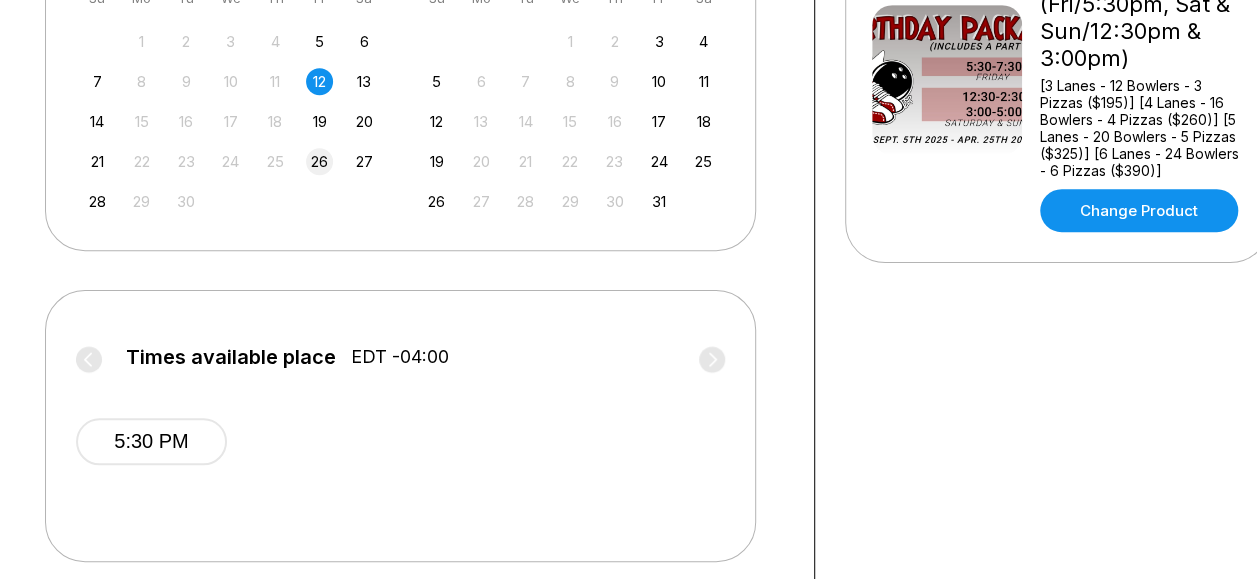 click on "26" at bounding box center (319, 161) 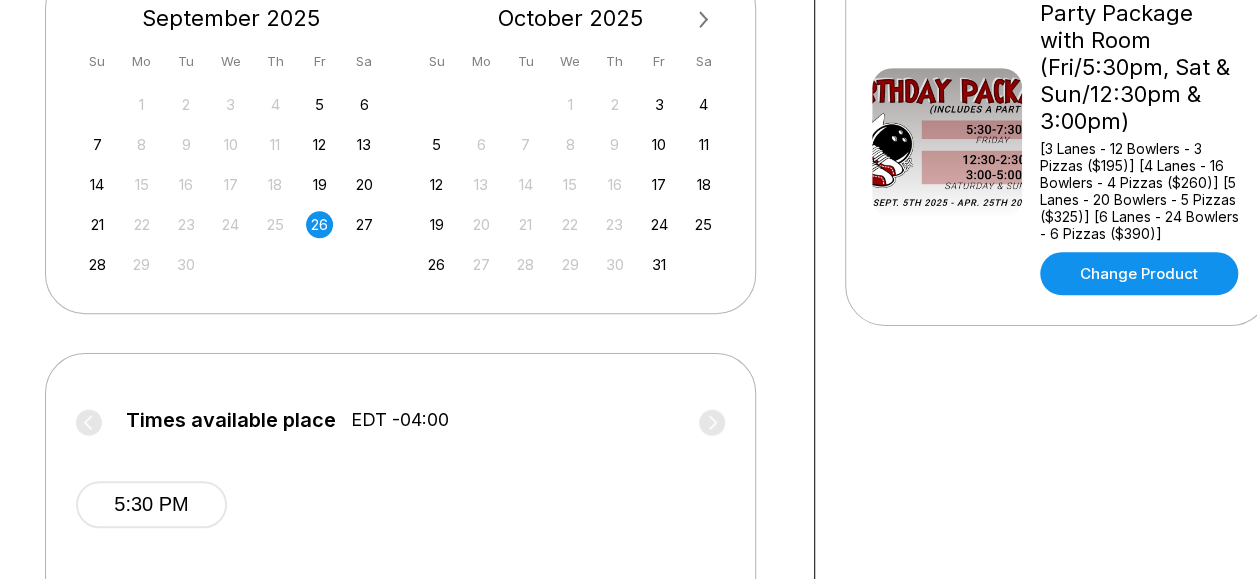 scroll, scrollTop: 457, scrollLeft: 25, axis: both 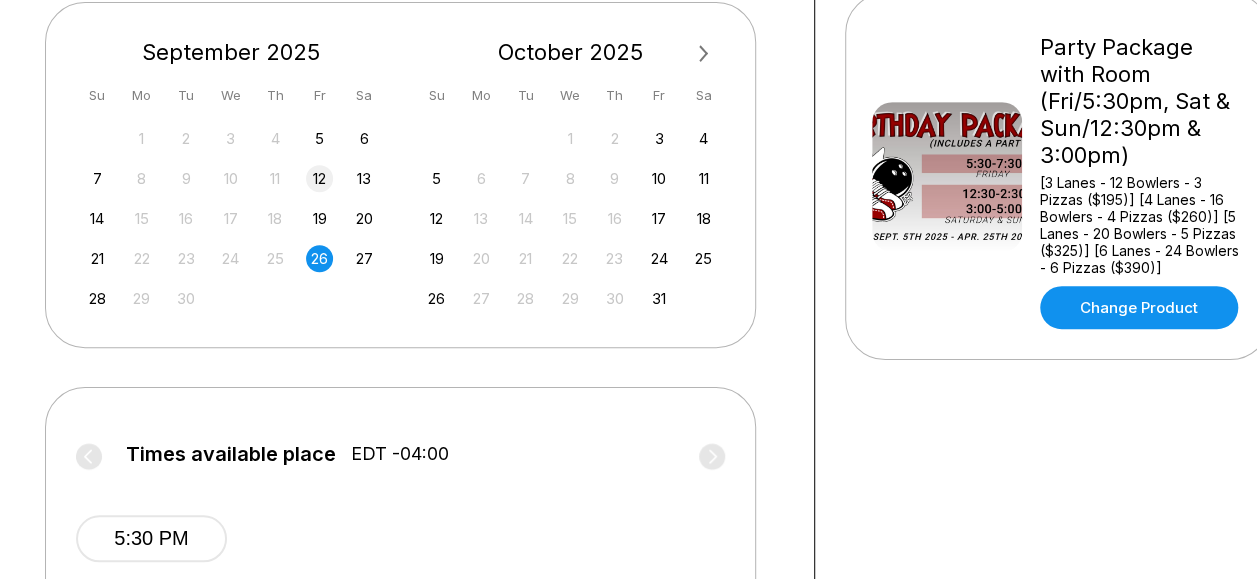 click on "12" at bounding box center [319, 178] 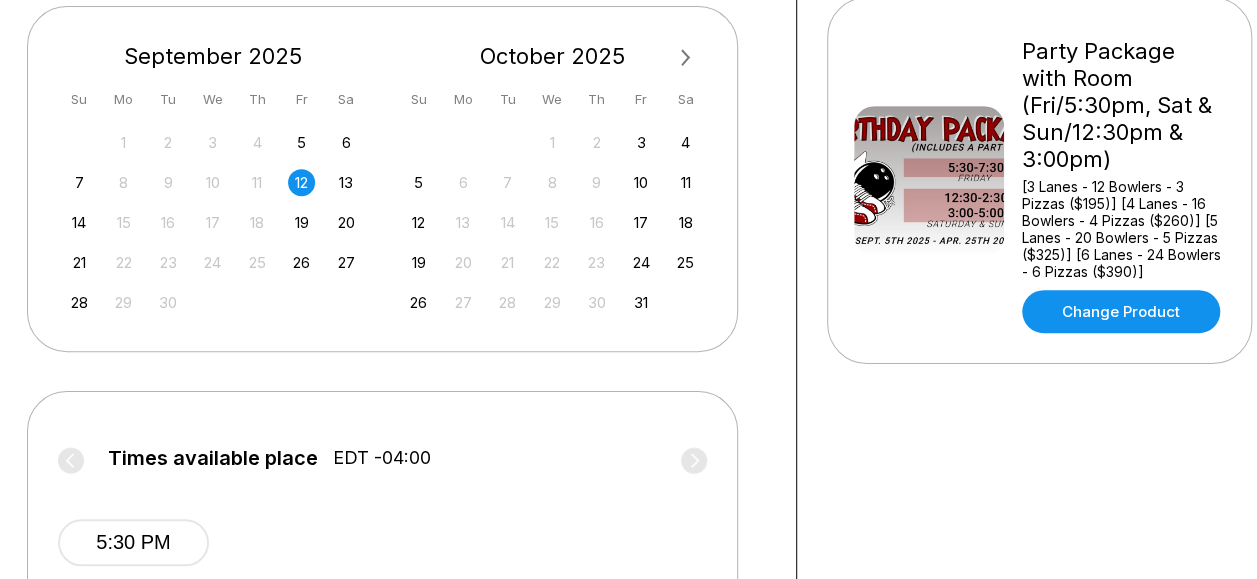 scroll, scrollTop: 555, scrollLeft: 43, axis: both 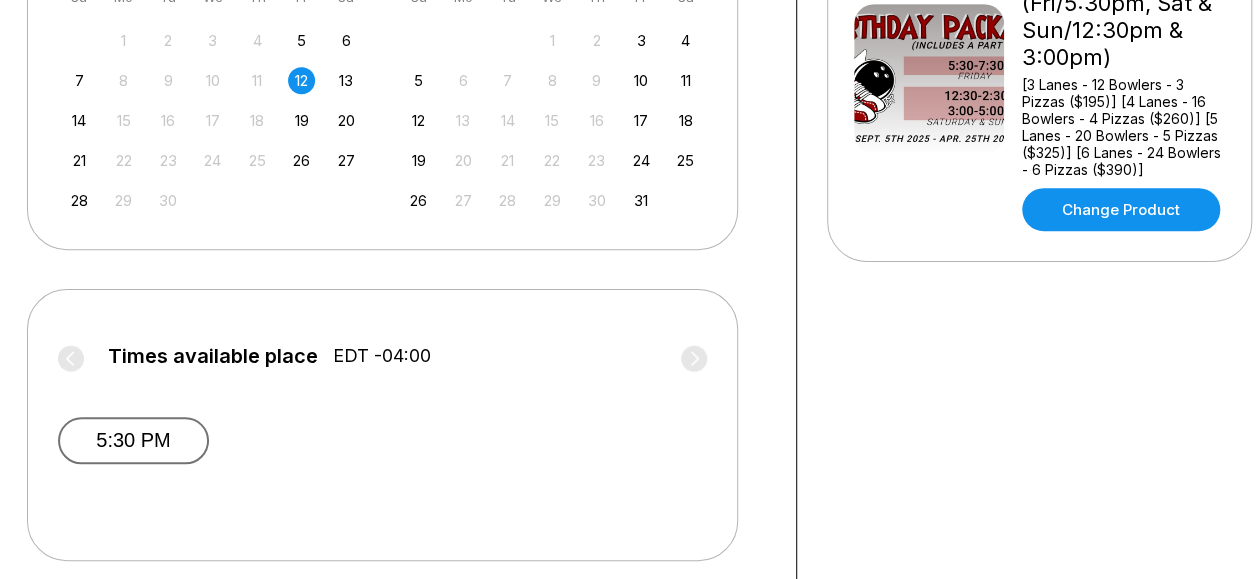 click on "5:30 PM" at bounding box center (133, 440) 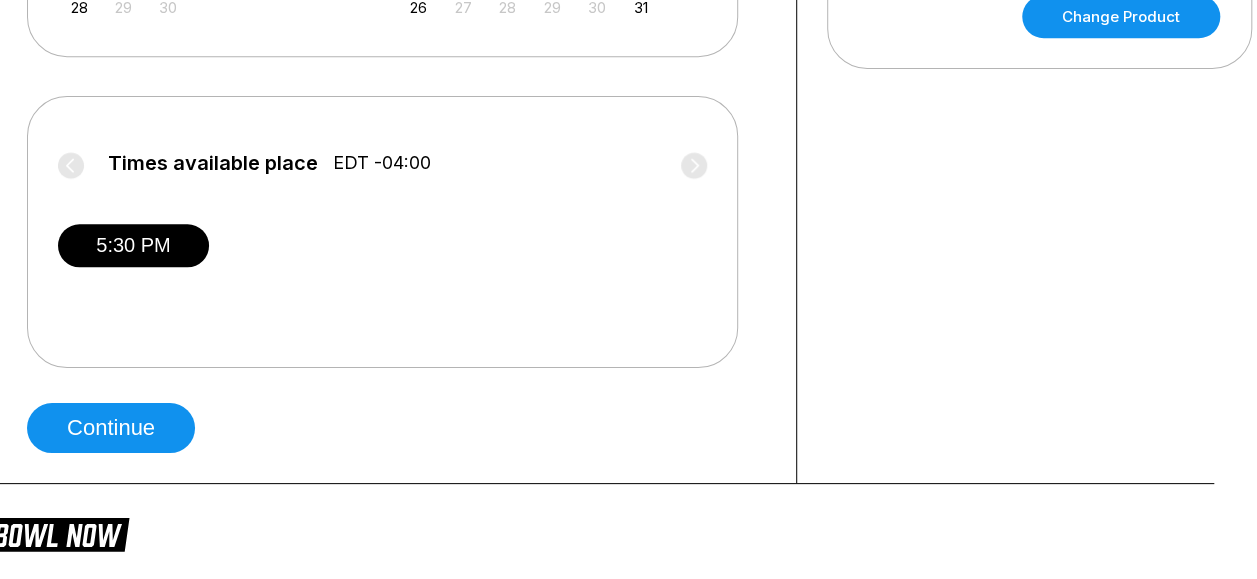 scroll, scrollTop: 753, scrollLeft: 43, axis: both 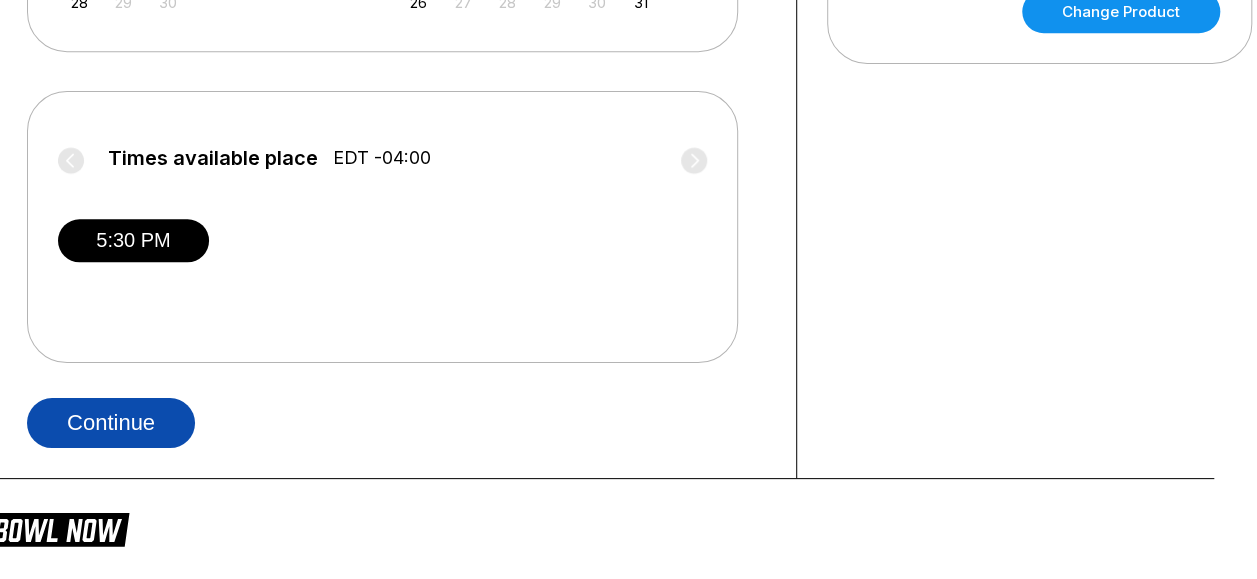click on "Continue" at bounding box center [111, 423] 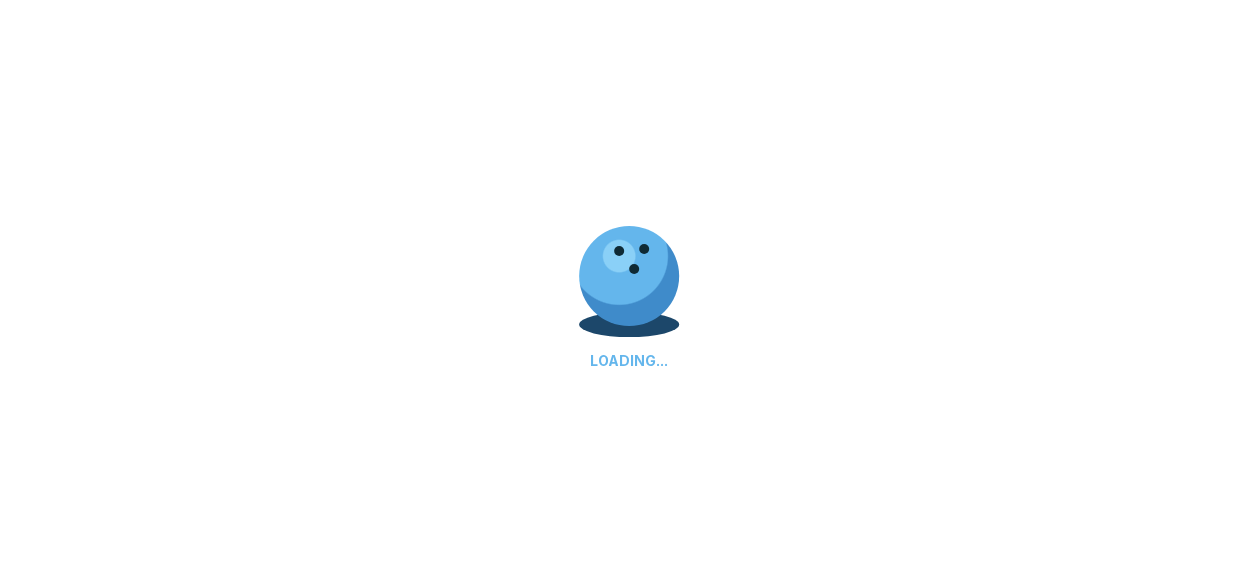 scroll, scrollTop: 0, scrollLeft: 0, axis: both 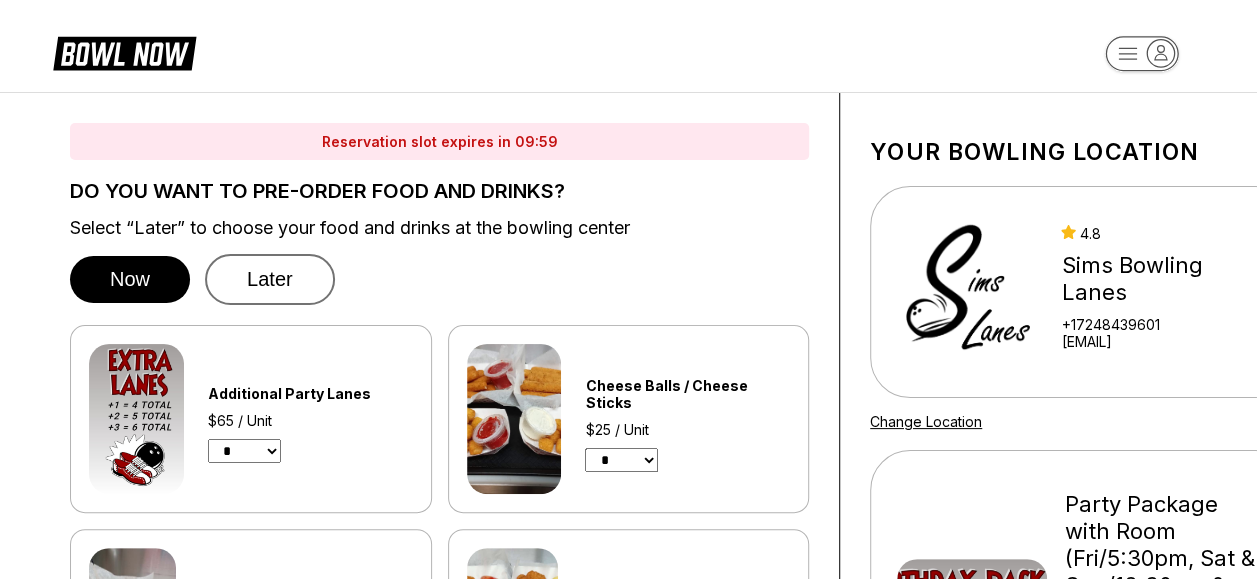 click on "Later" at bounding box center (270, 279) 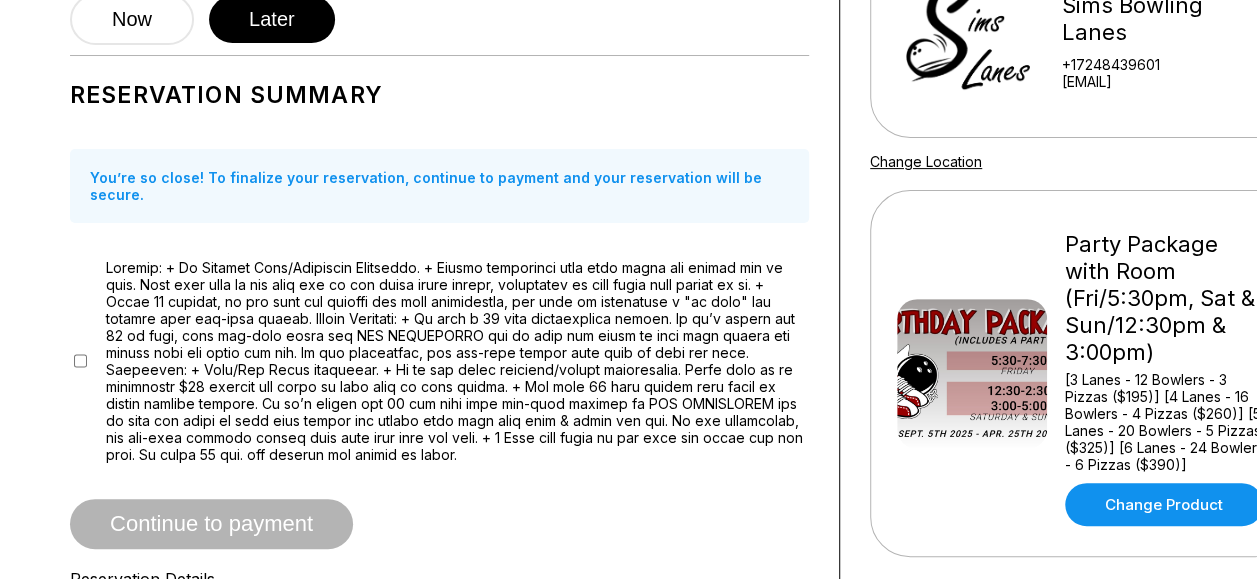 scroll, scrollTop: 262, scrollLeft: 0, axis: vertical 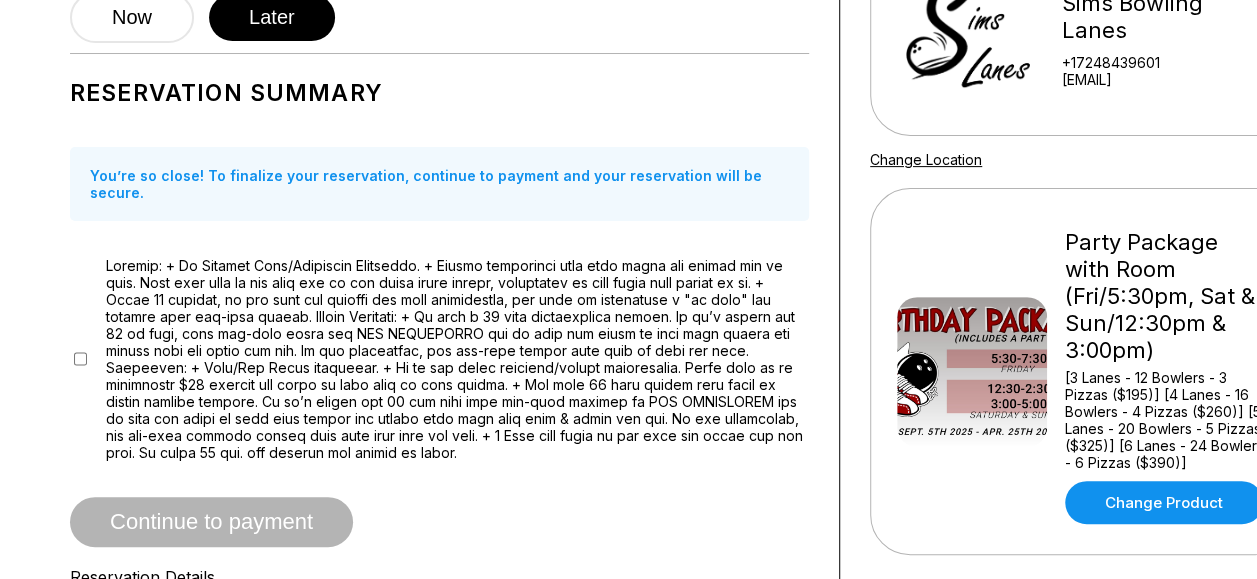 click on "Continue to payment" at bounding box center (211, 523) 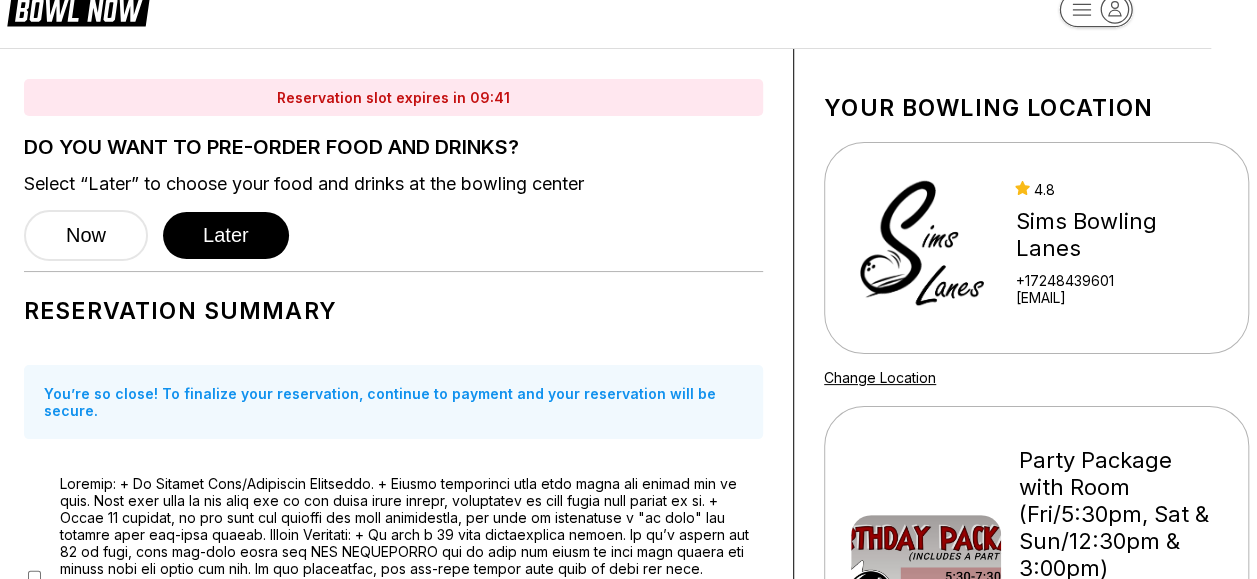 scroll, scrollTop: 0, scrollLeft: 46, axis: horizontal 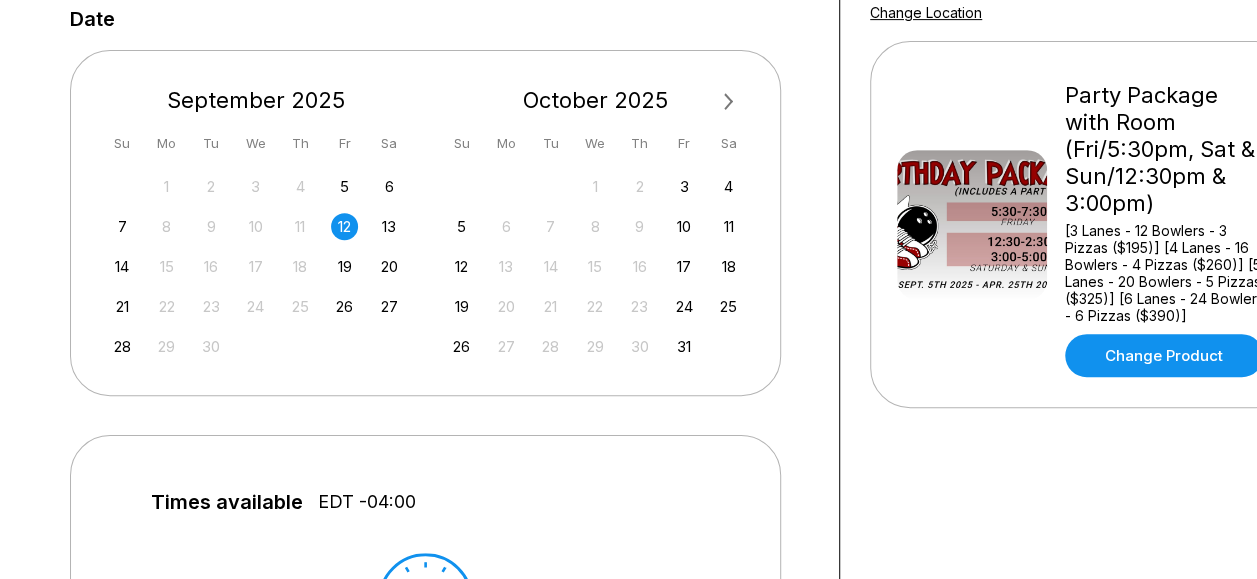 click on "12" at bounding box center [344, 226] 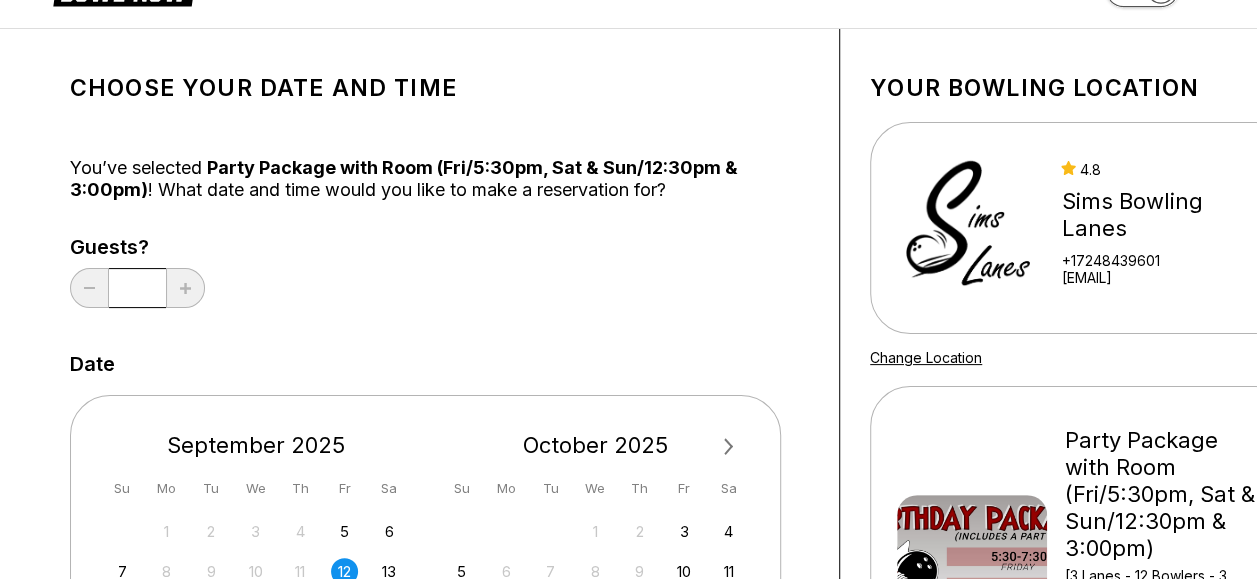 scroll, scrollTop: 0, scrollLeft: 0, axis: both 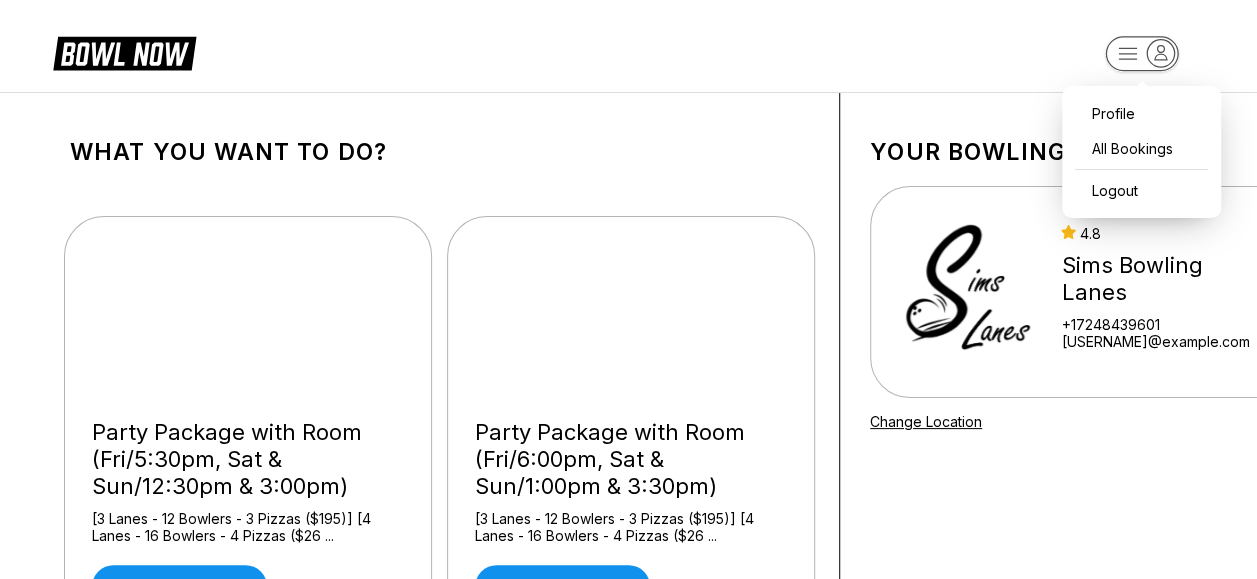 click 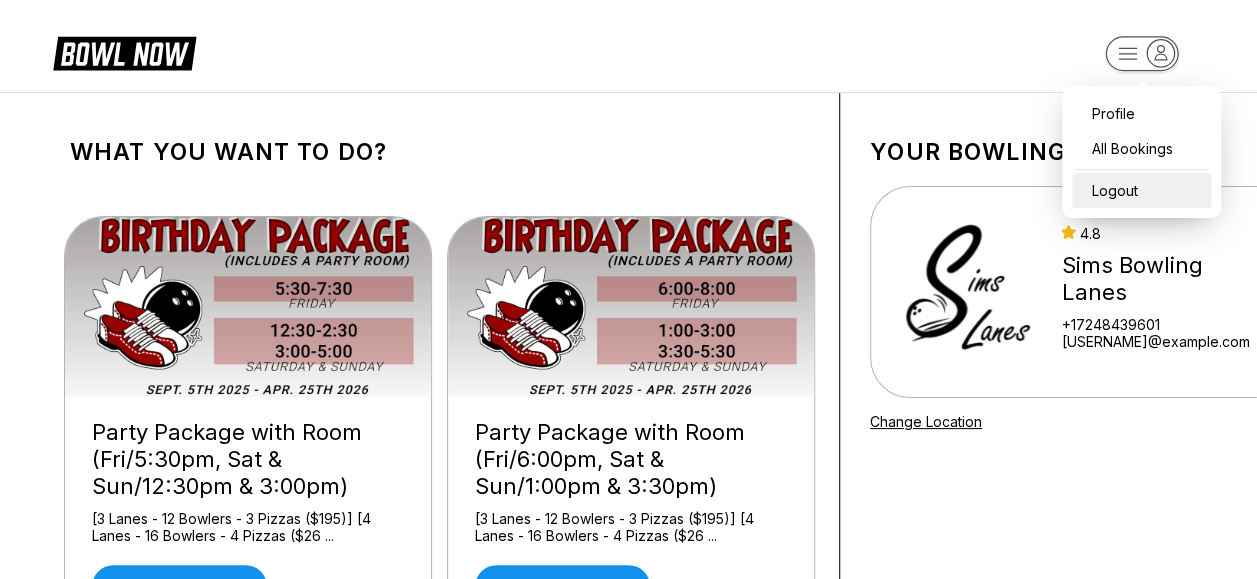 click on "Logout" at bounding box center [1141, 190] 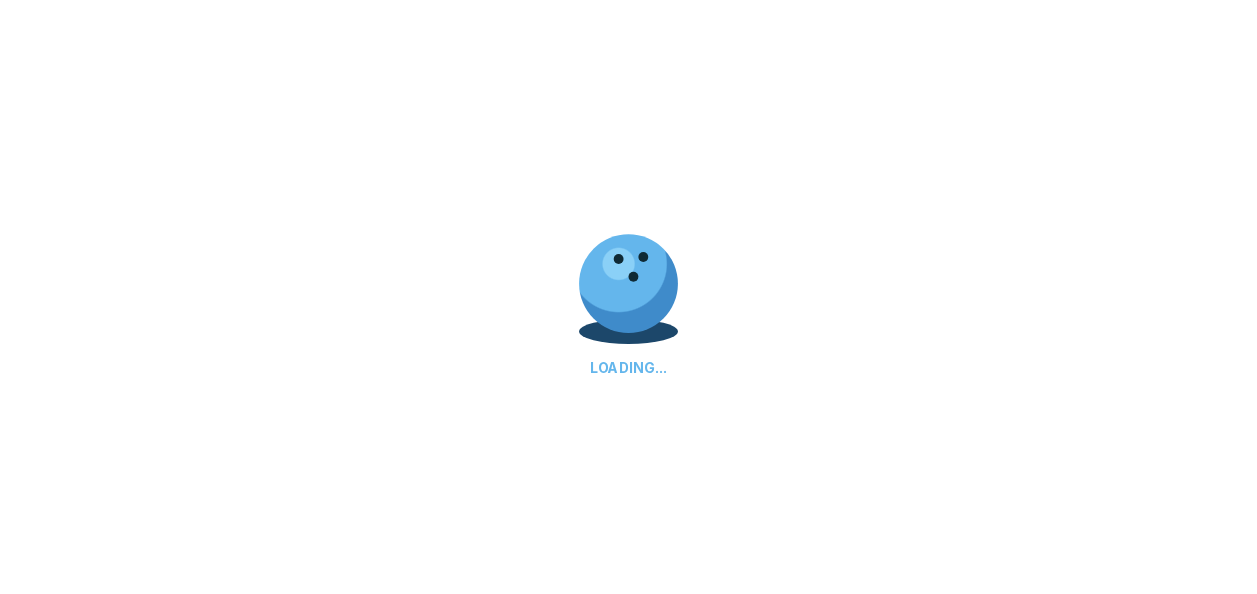 scroll, scrollTop: 0, scrollLeft: 0, axis: both 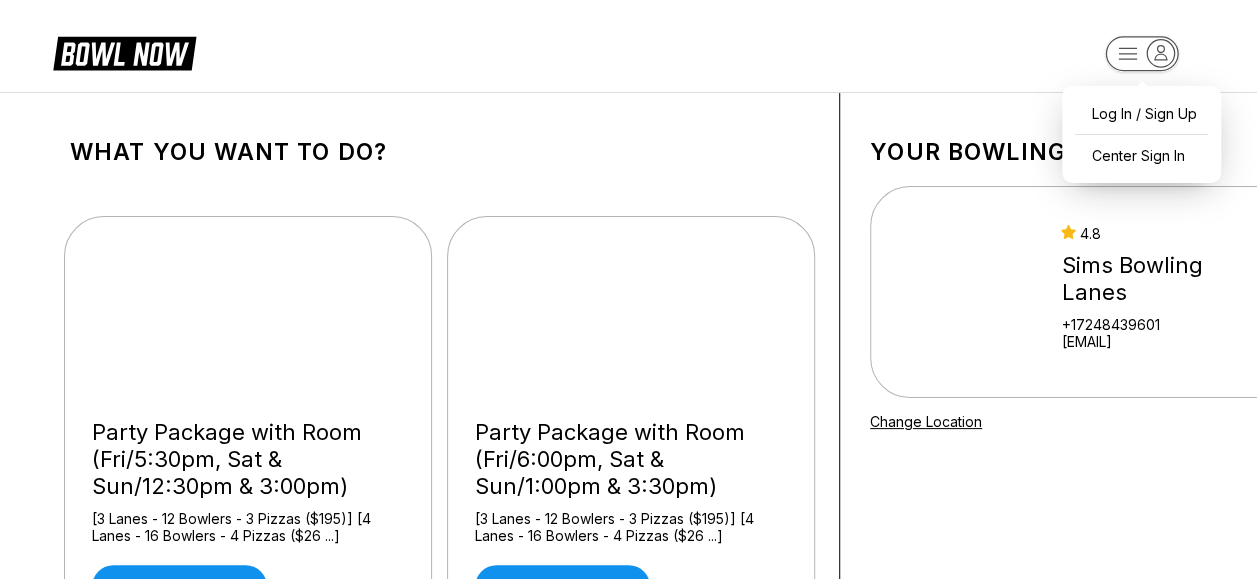 click 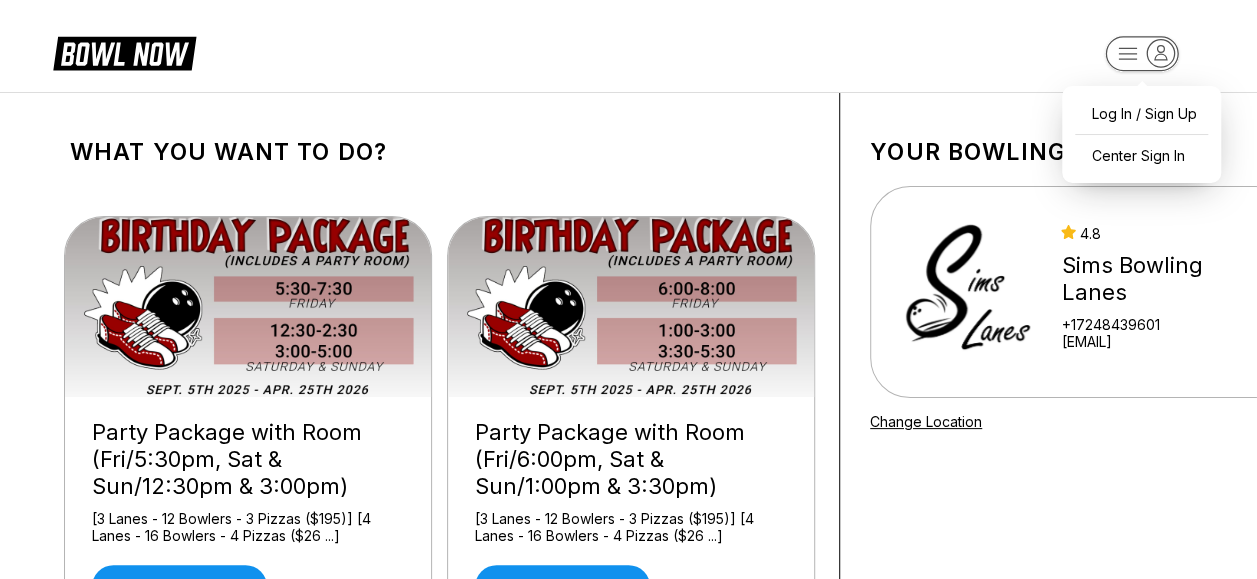 click 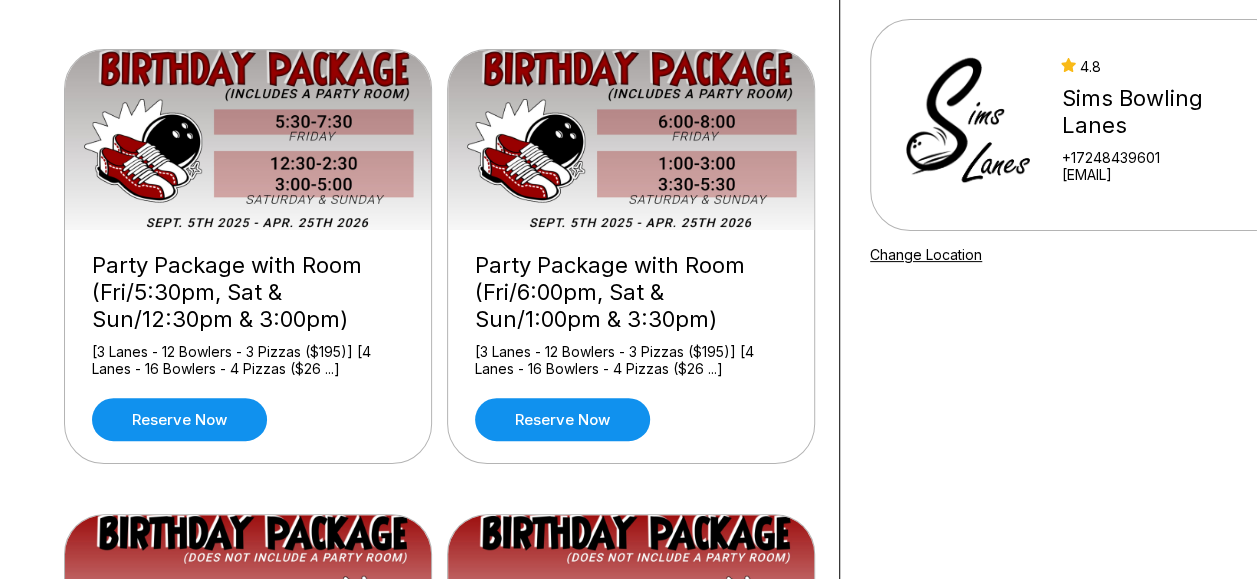 scroll, scrollTop: 172, scrollLeft: 0, axis: vertical 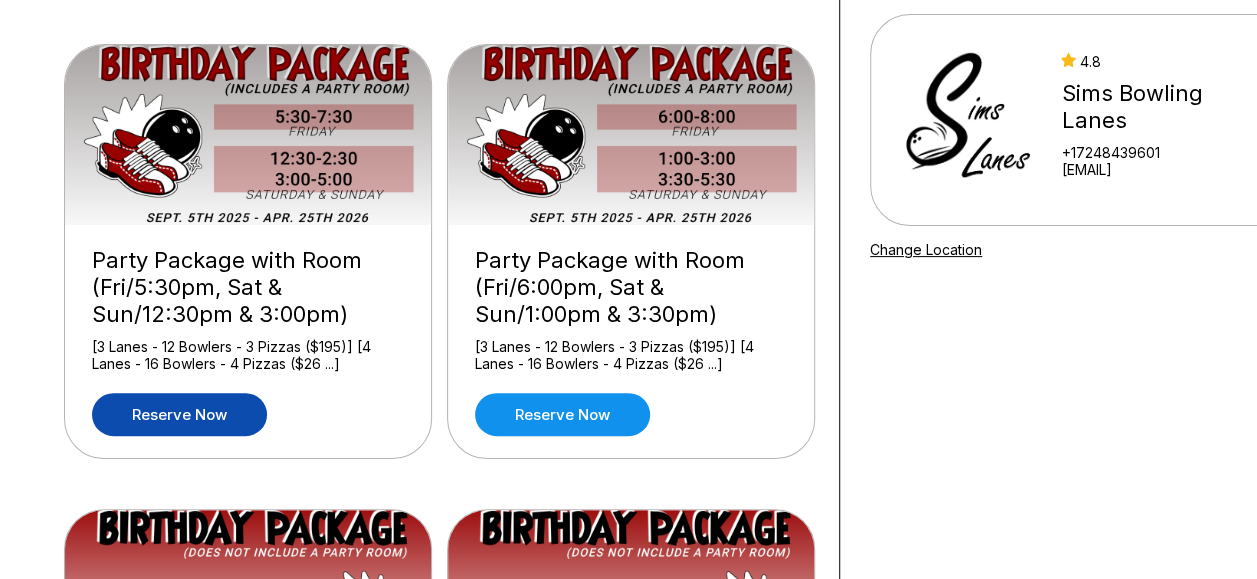 click on "Reserve now" at bounding box center [179, 414] 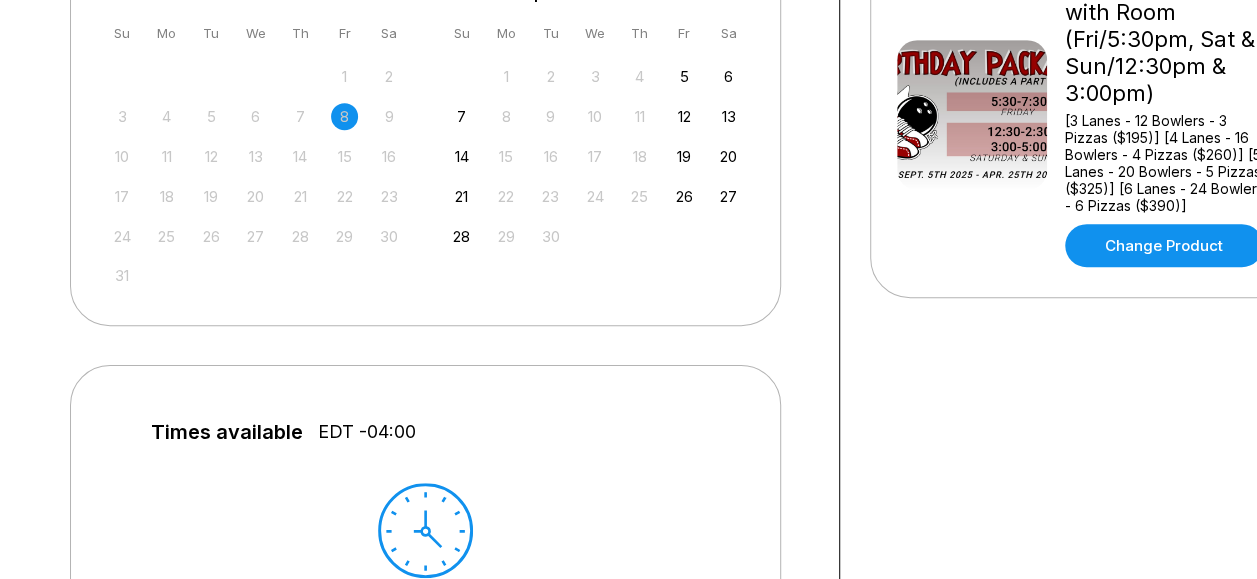 scroll, scrollTop: 393, scrollLeft: 0, axis: vertical 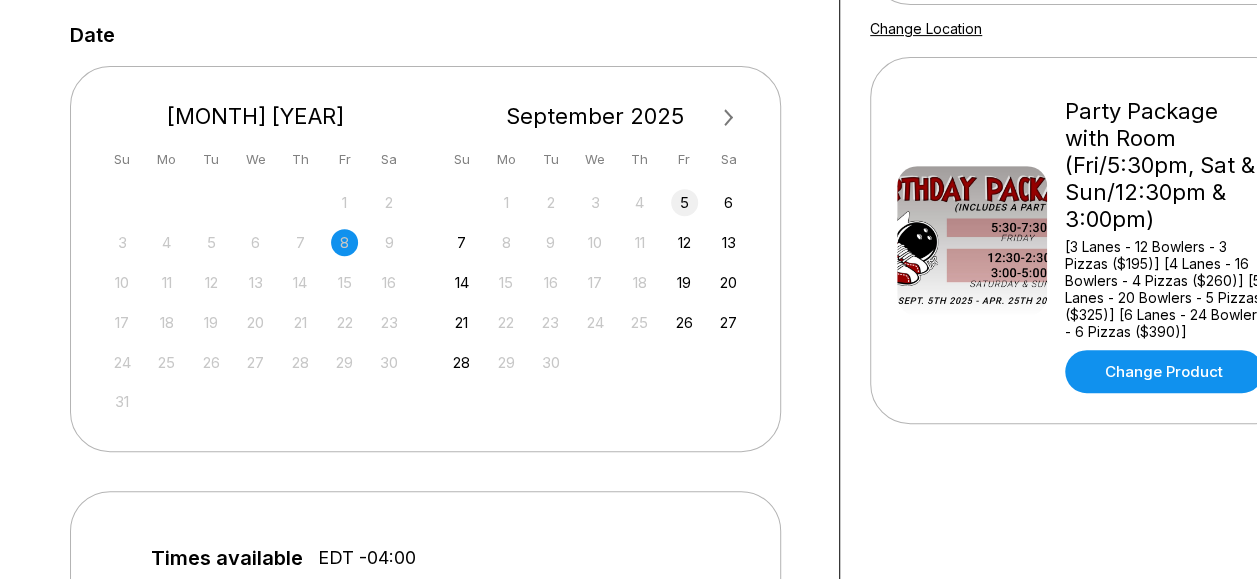 click on "5" at bounding box center (684, 202) 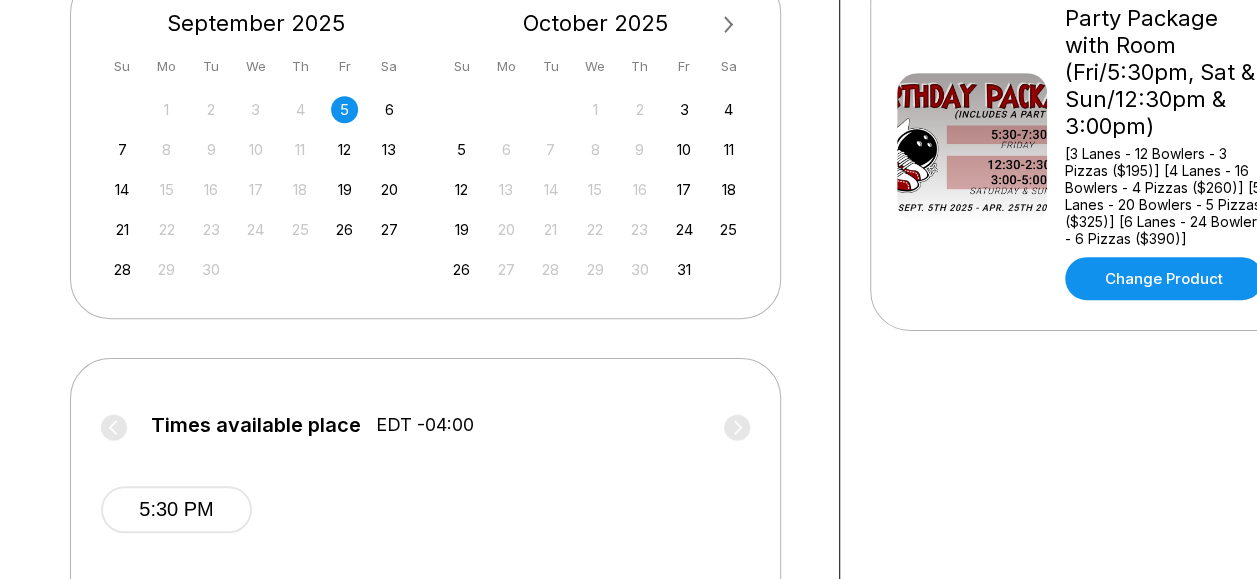 scroll, scrollTop: 577, scrollLeft: 0, axis: vertical 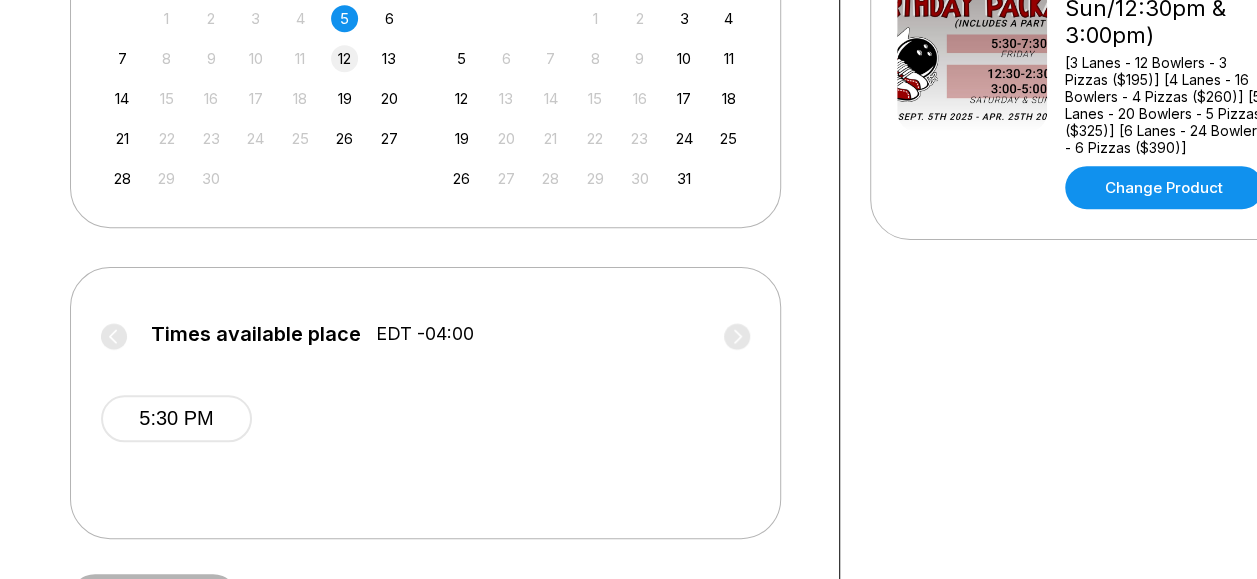 click on "12" at bounding box center [344, 58] 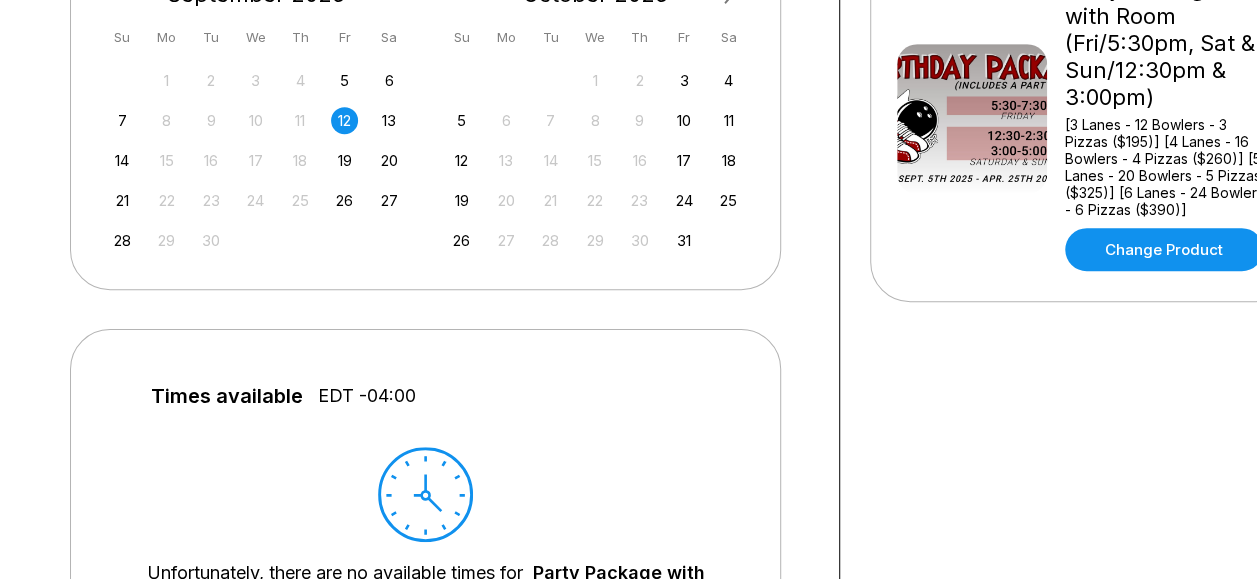 scroll, scrollTop: 513, scrollLeft: 0, axis: vertical 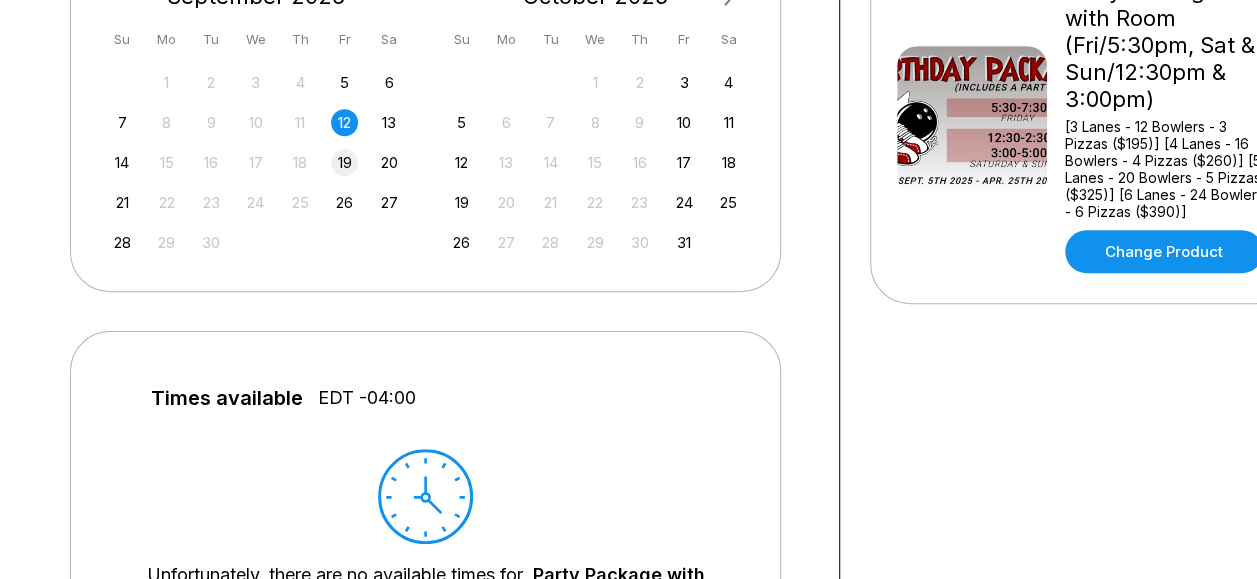 click on "19" at bounding box center [344, 162] 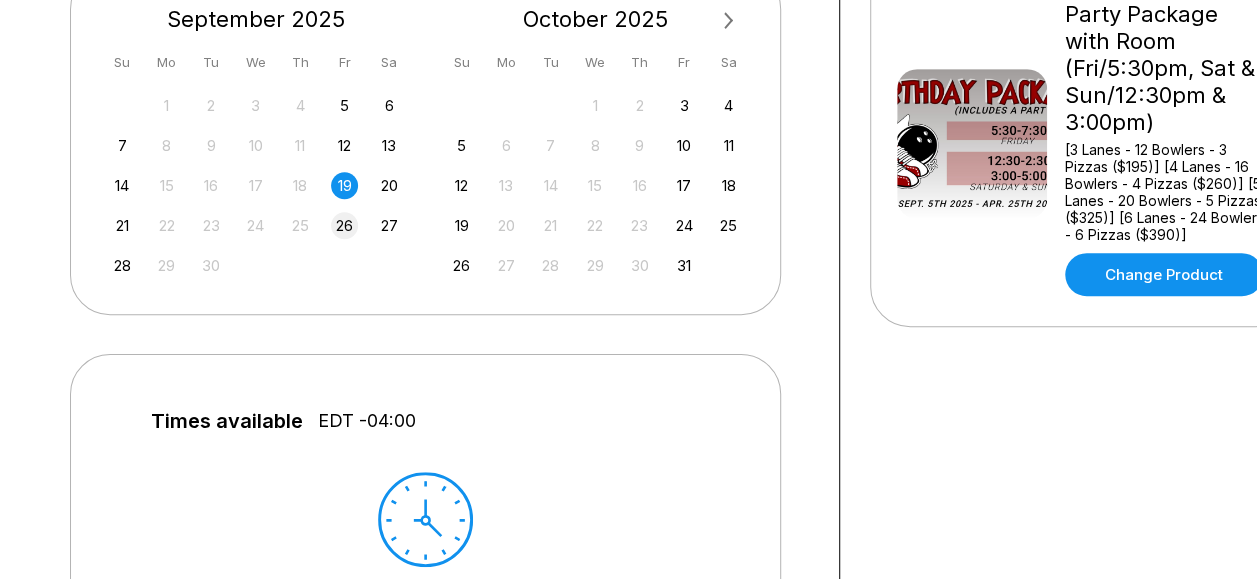 scroll, scrollTop: 489, scrollLeft: 0, axis: vertical 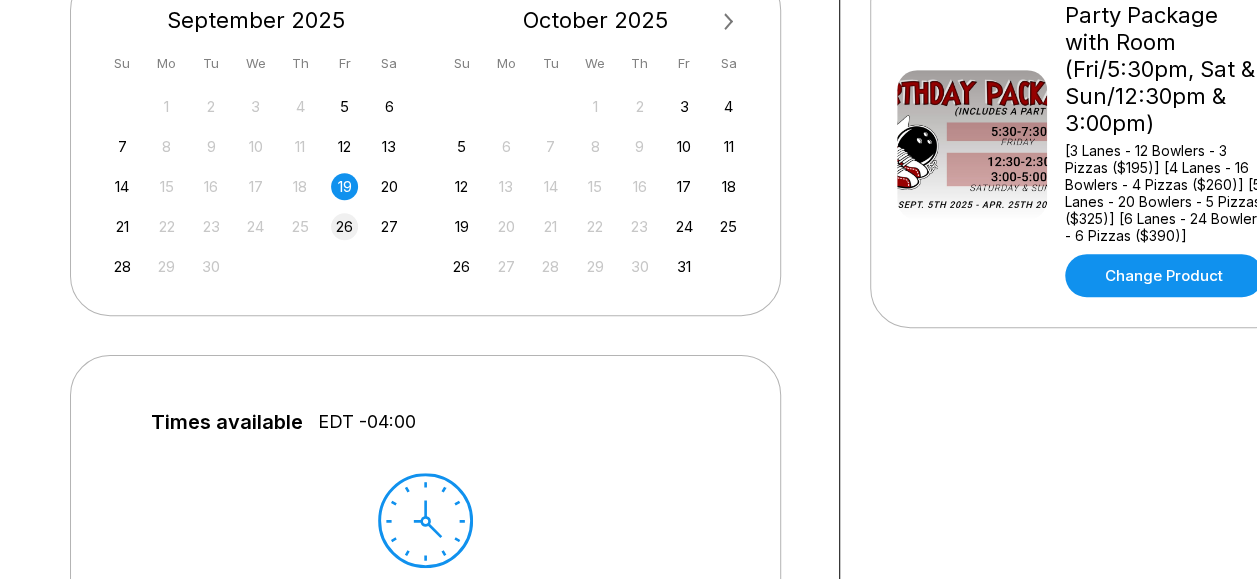 click on "26" at bounding box center (344, 226) 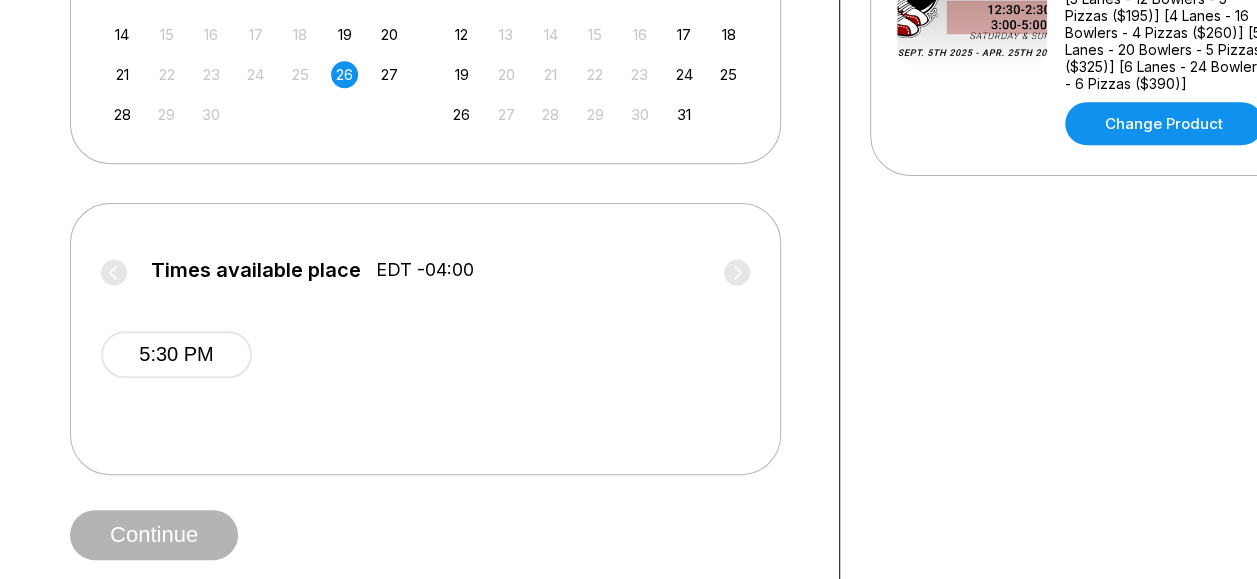 scroll, scrollTop: 558, scrollLeft: 0, axis: vertical 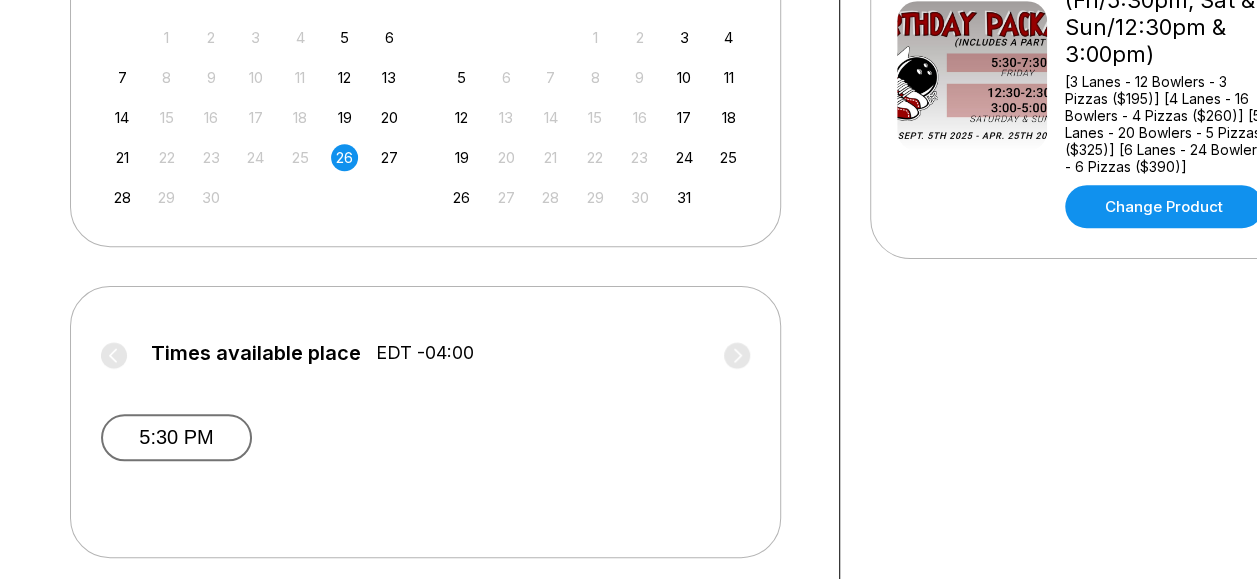 click on "5:30 PM" at bounding box center [176, 437] 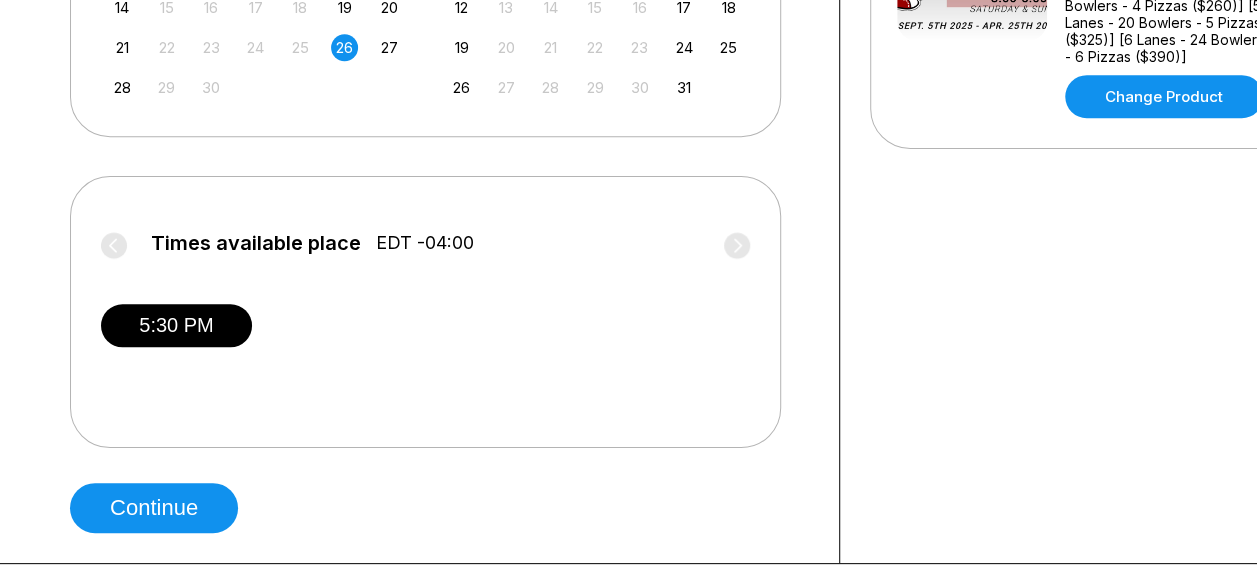 scroll, scrollTop: 669, scrollLeft: 0, axis: vertical 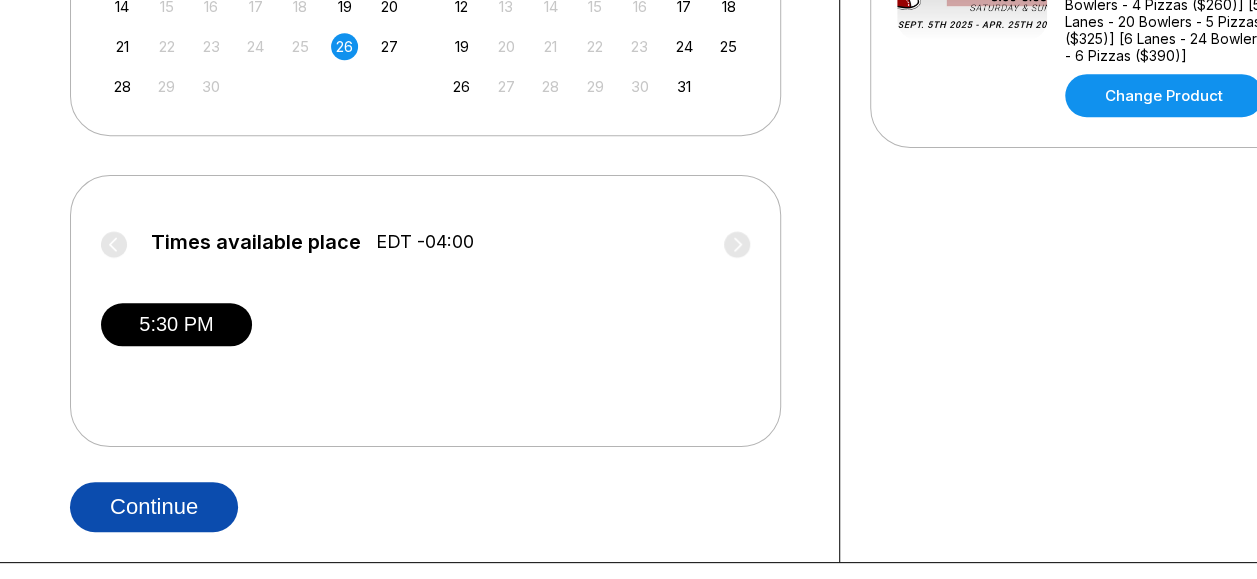 click on "Continue" at bounding box center [154, 507] 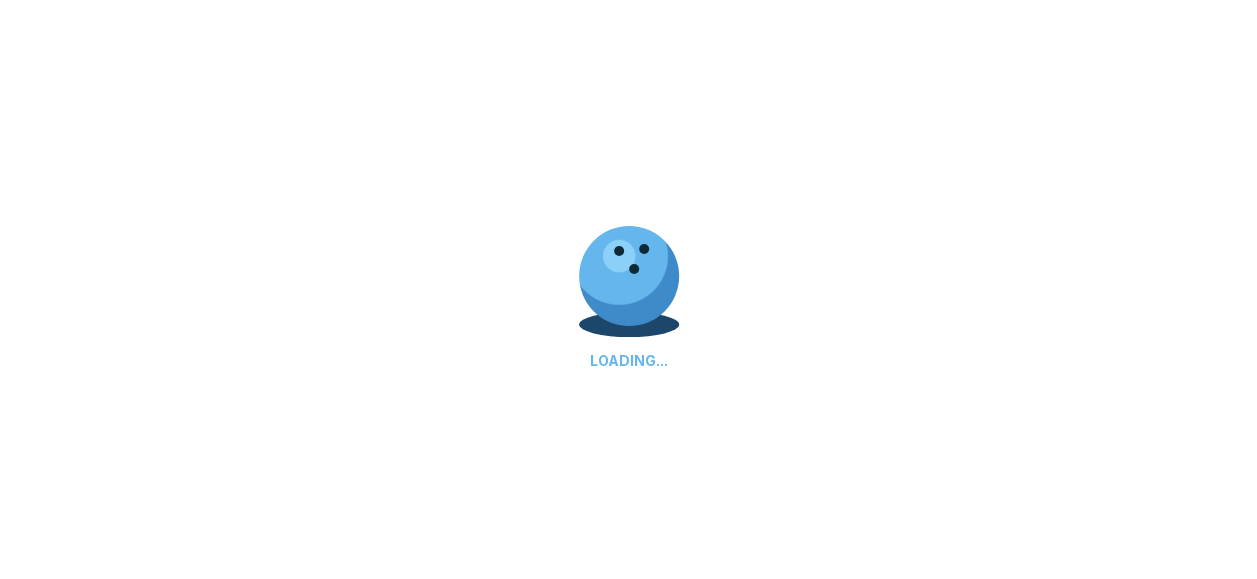 select on "**" 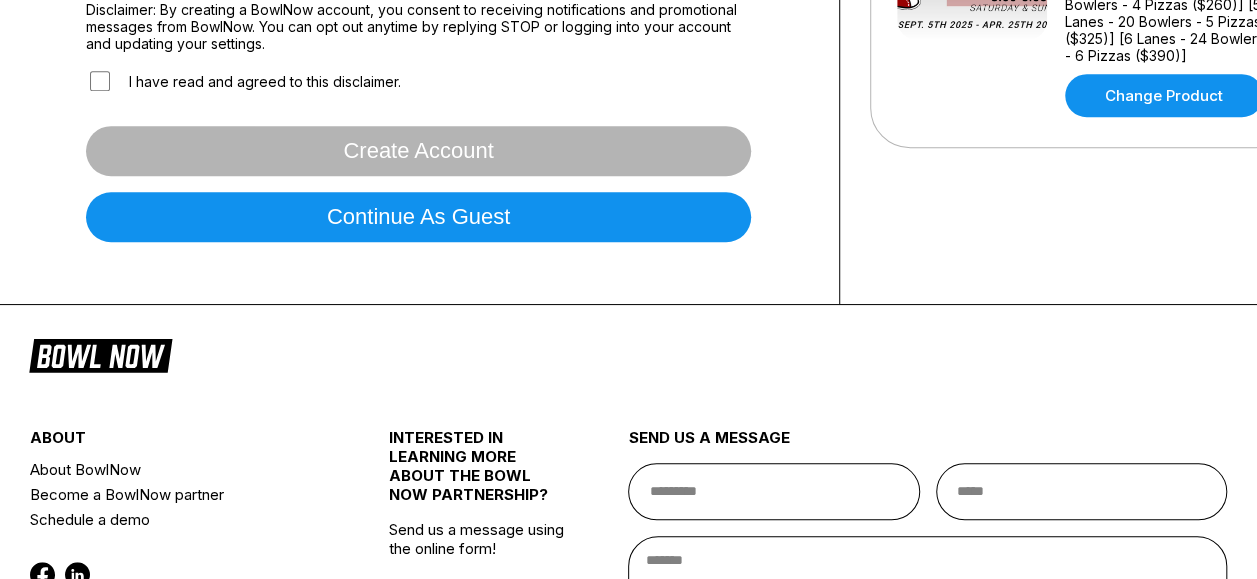 scroll, scrollTop: 0, scrollLeft: 0, axis: both 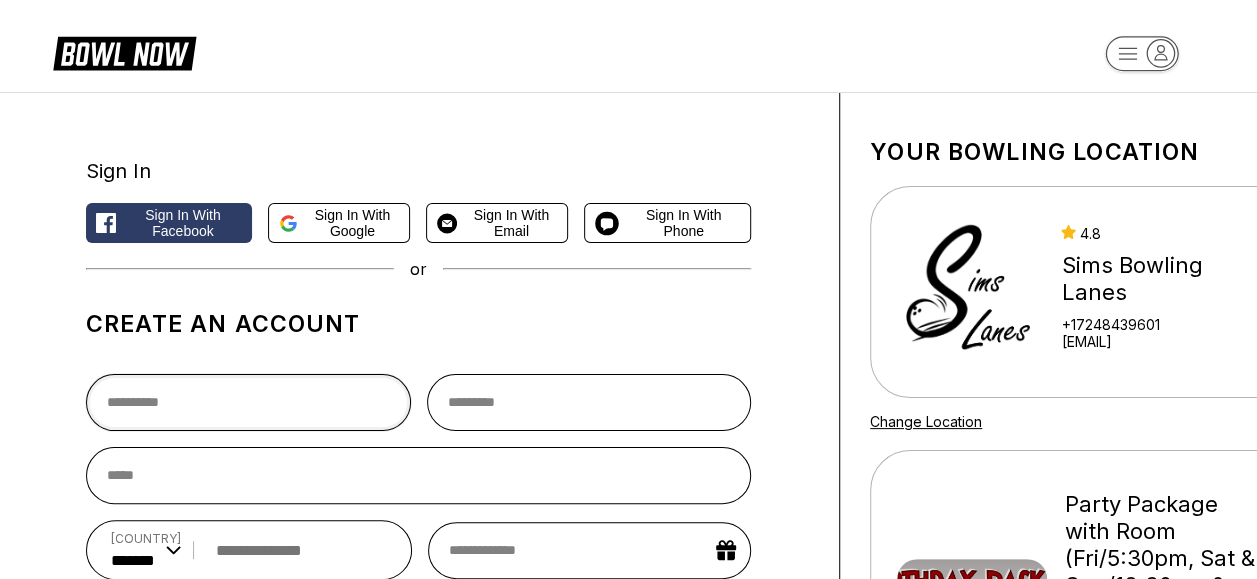click at bounding box center (248, 402) 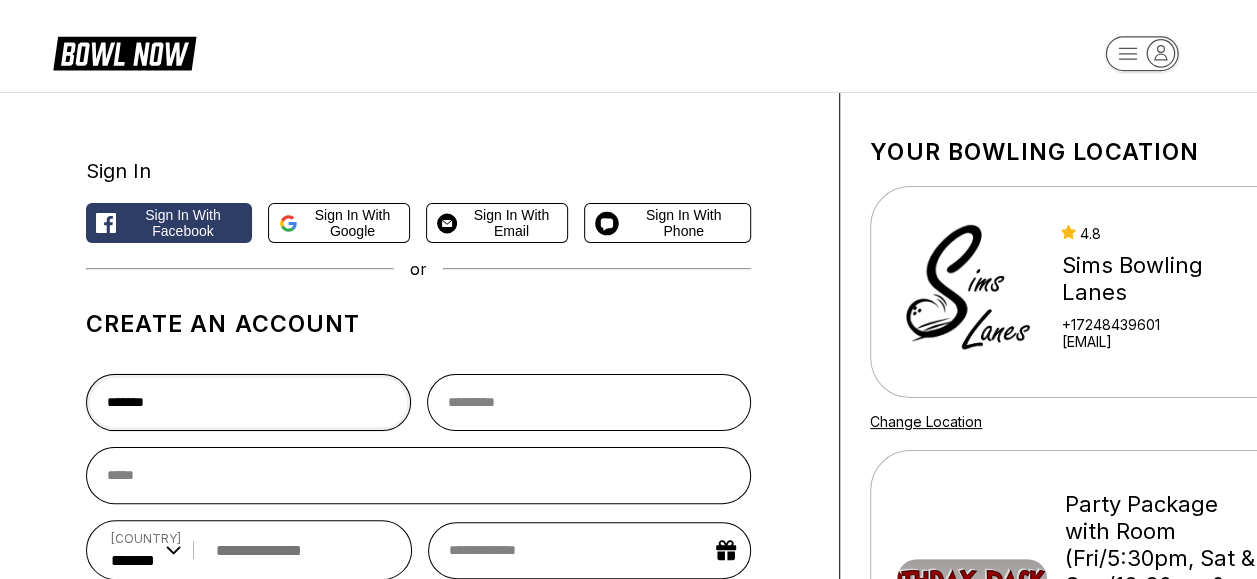 type on "*******" 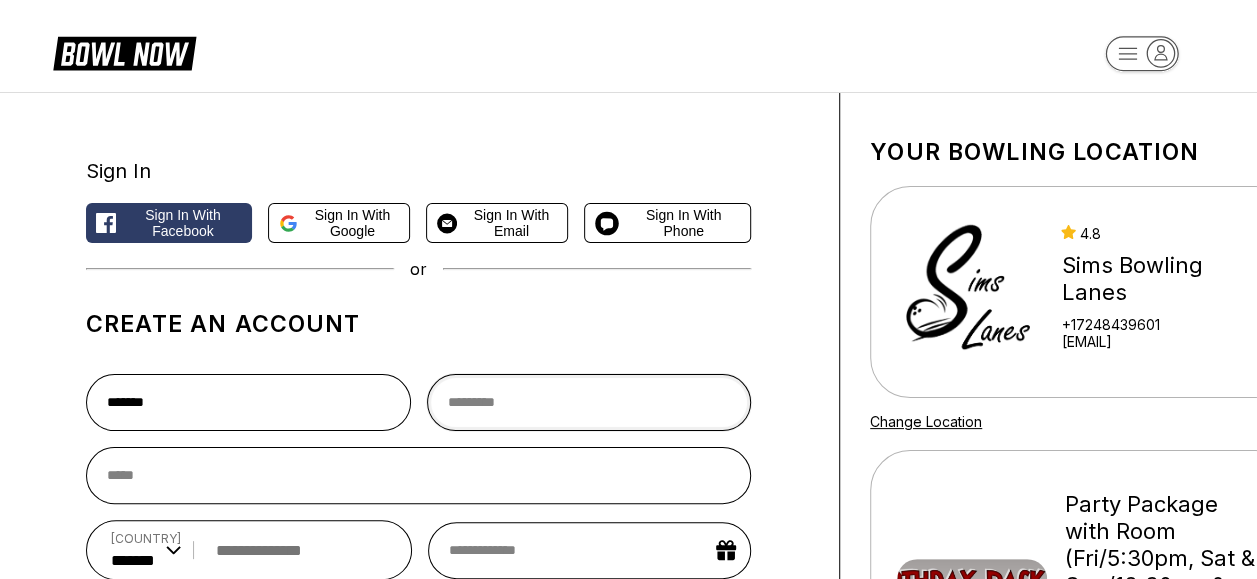 click at bounding box center [589, 402] 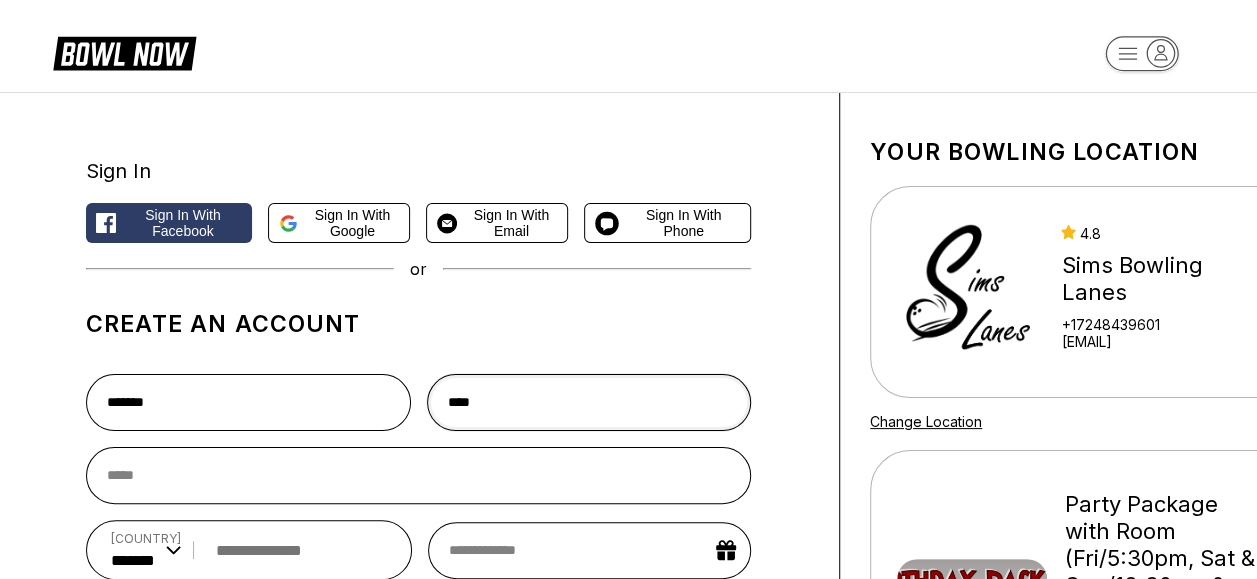 type on "*****" 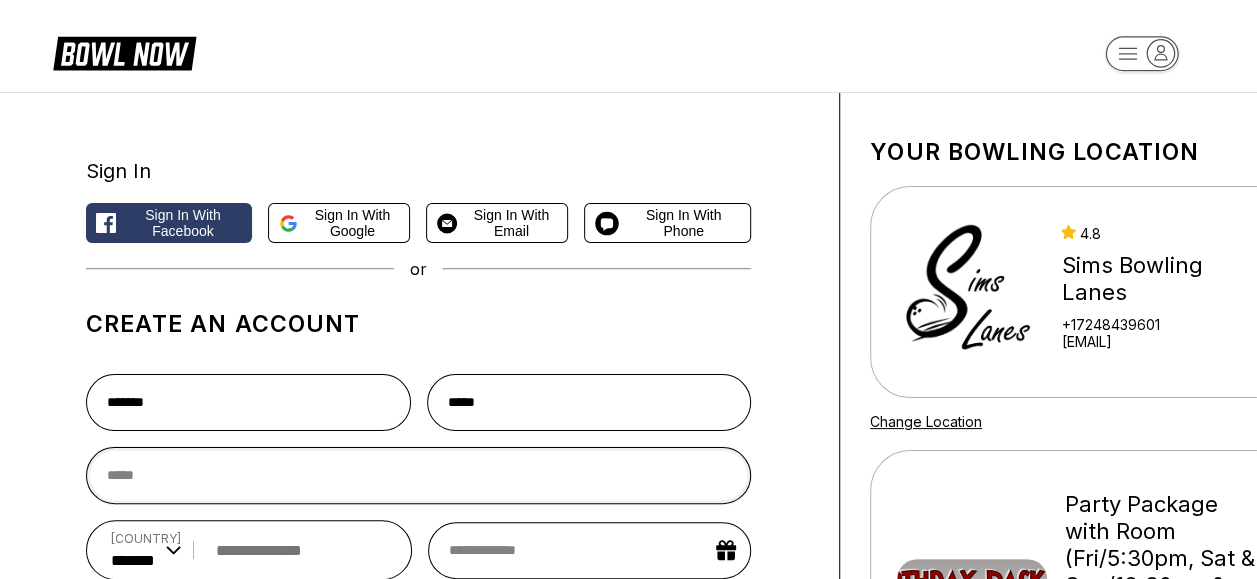 type on "**********" 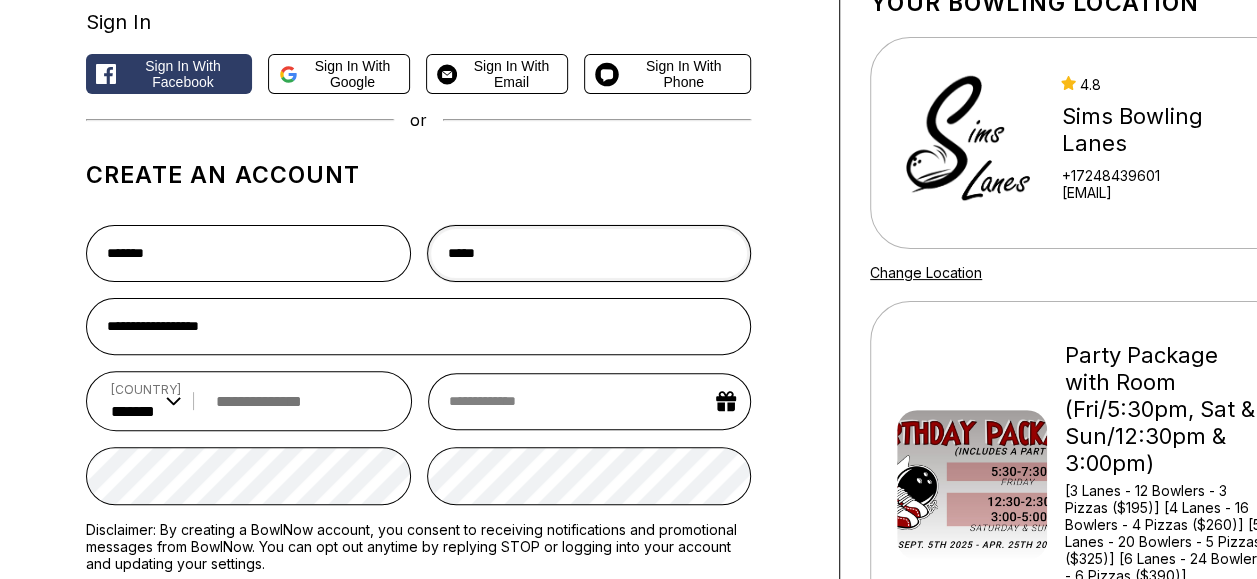 scroll, scrollTop: 161, scrollLeft: 0, axis: vertical 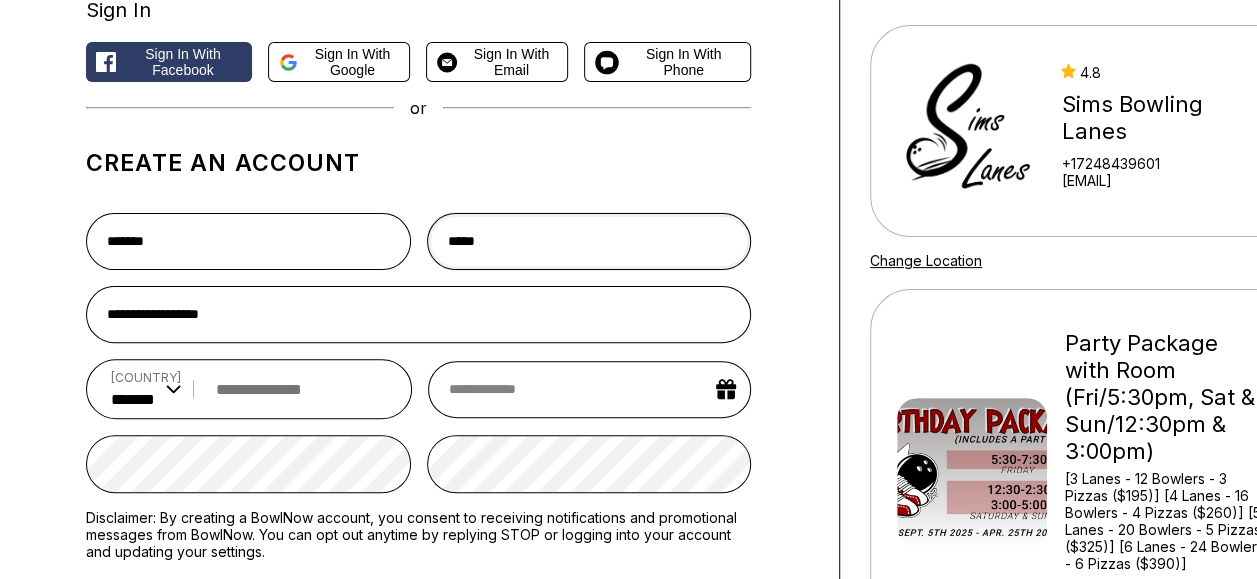 type on "*****" 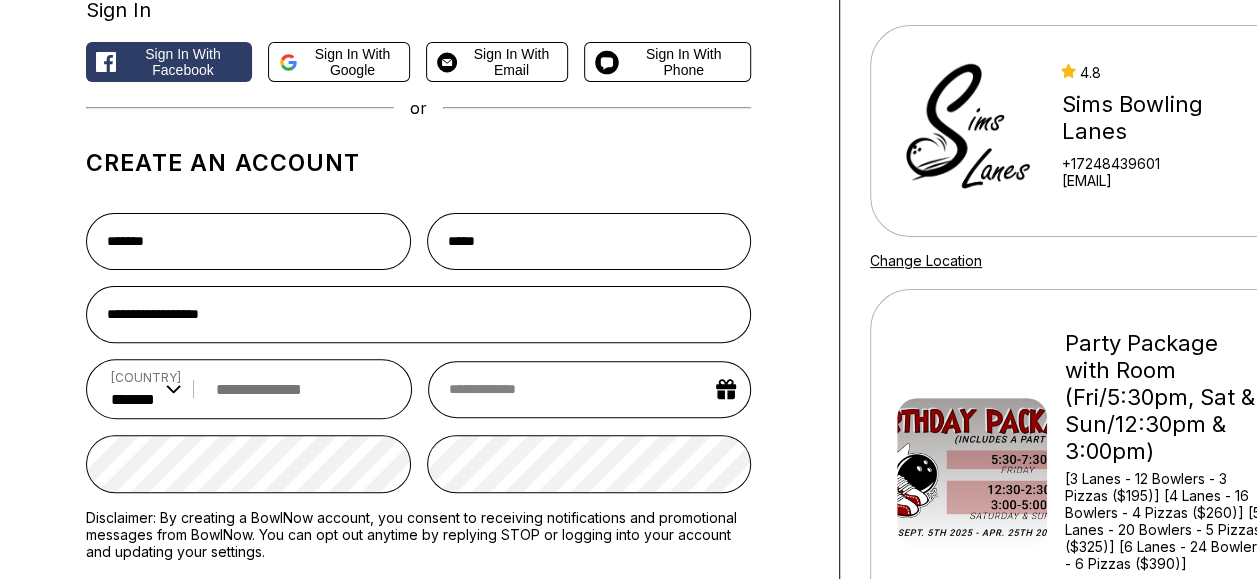 click at bounding box center (296, 389) 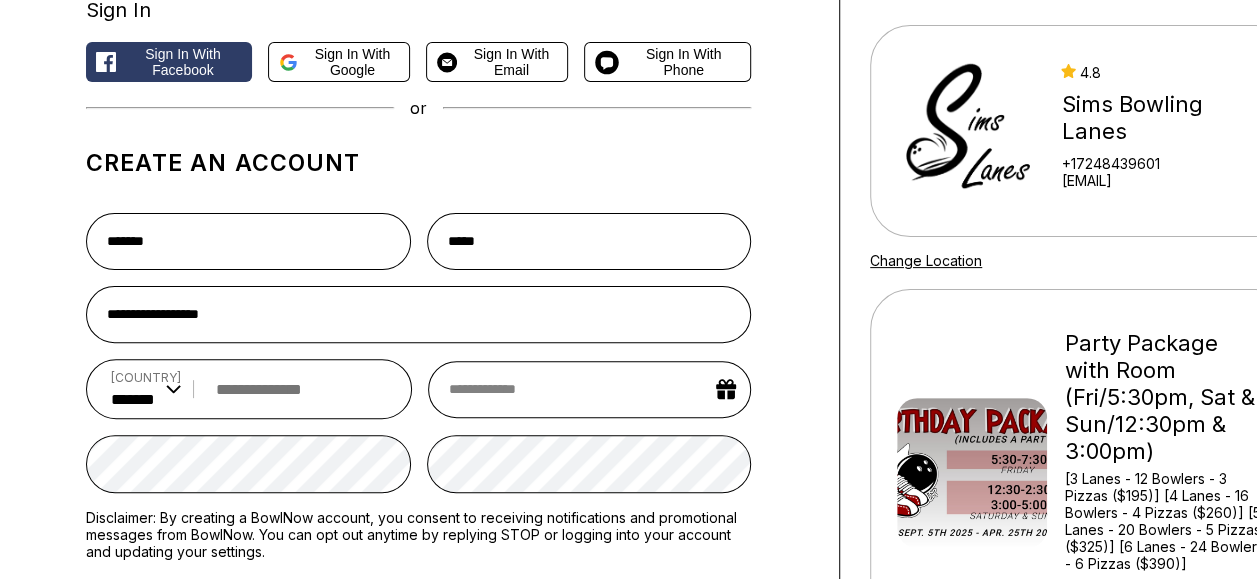 type on "**********" 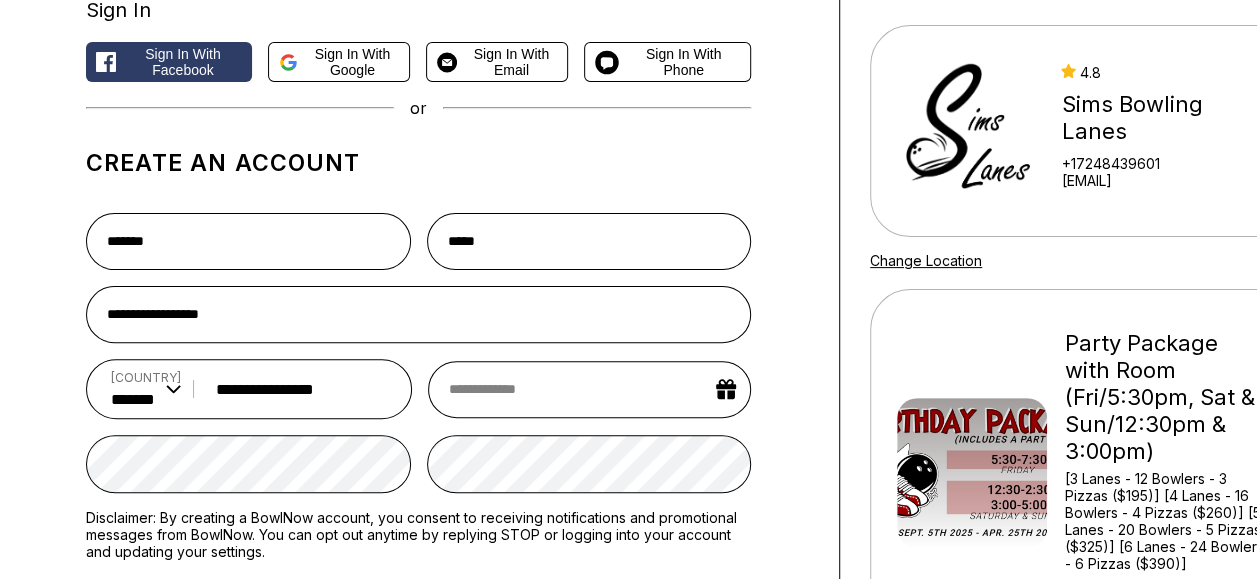 click at bounding box center [589, 389] 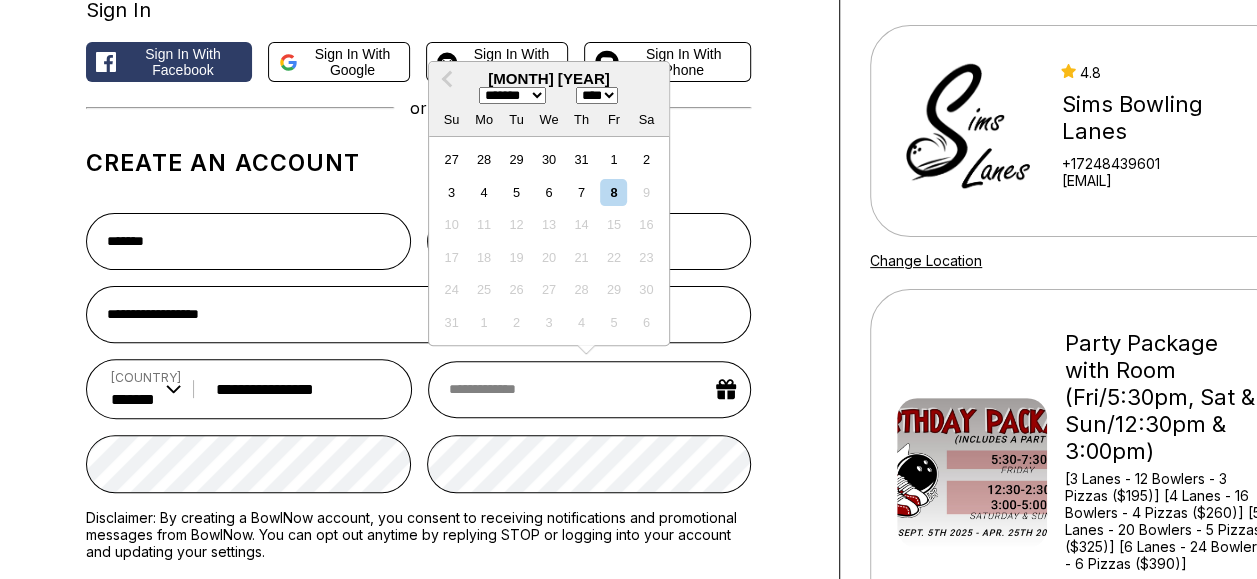 click on "******* ******** ***** ***** *** **** **** ****** ********* ******* ******** ********" at bounding box center (512, 95) 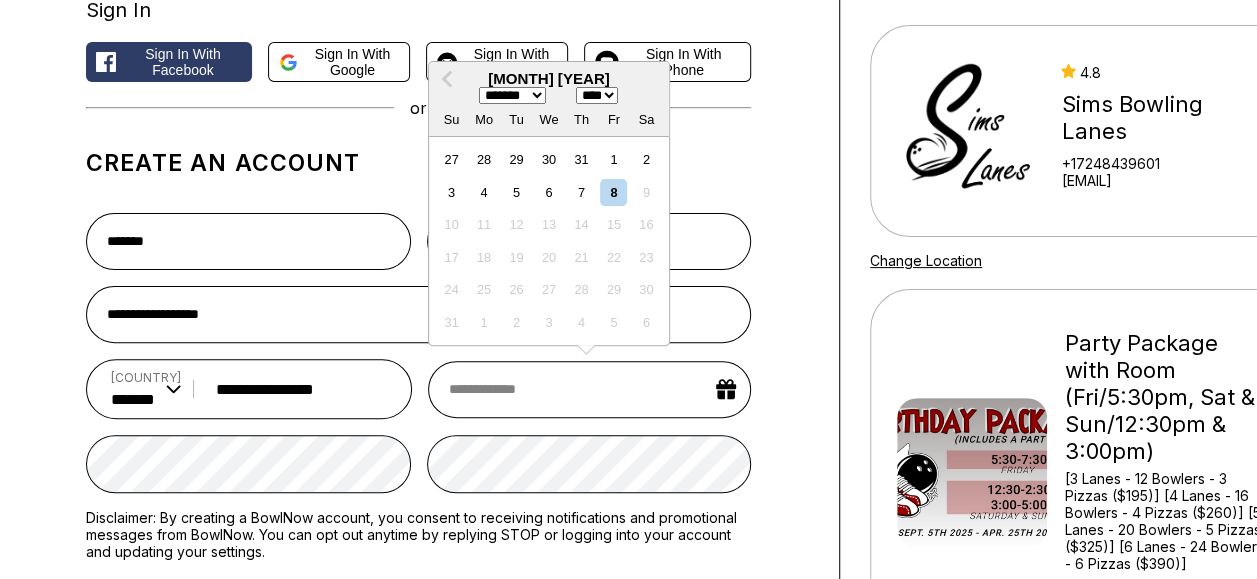select on "*" 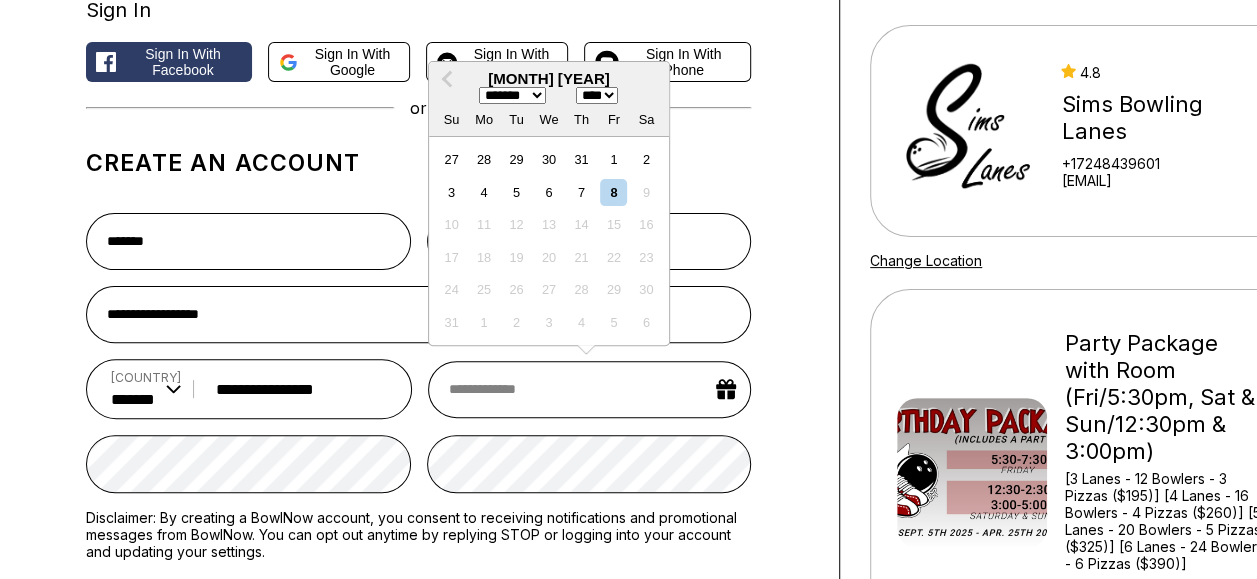 click on "******* ******** ***** ***** *** **** **** ****** ********* ******* ******** ********" at bounding box center (512, 95) 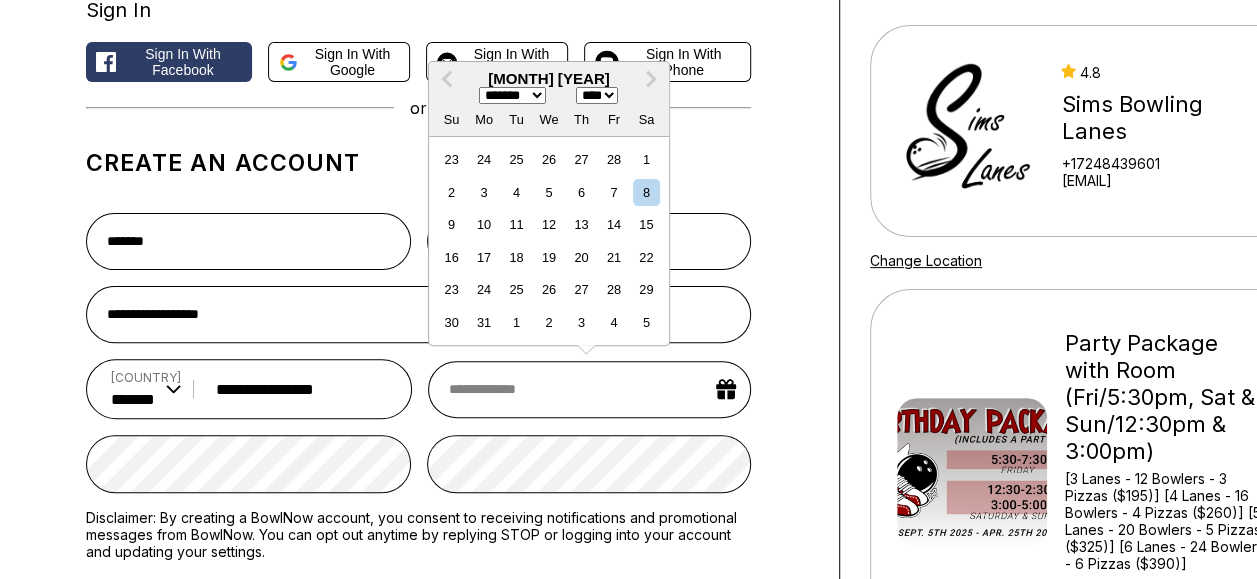 click on "**** **** **** **** **** **** **** **** **** **** **** **** **** **** **** **** **** **** **** **** **** **** **** **** **** **** **** **** **** **** **** **** **** **** **** **** **** **** **** **** **** **** **** **** **** **** **** **** **** **** **** **** **** **** **** **** **** **** **** **** **** **** **** **** **** **** **** **** **** **** **** **** **** **** **** **** **** **** **** **** **** **** **** **** **** **** **** **** **** **** **** **** **** **** **** **** **** **** **** **** **** **** **** **** **** **** **** **** **** **** **** **** **** **** **** **** **** **** **** **** **** **** **** **** **** ****" at bounding box center [597, 95] 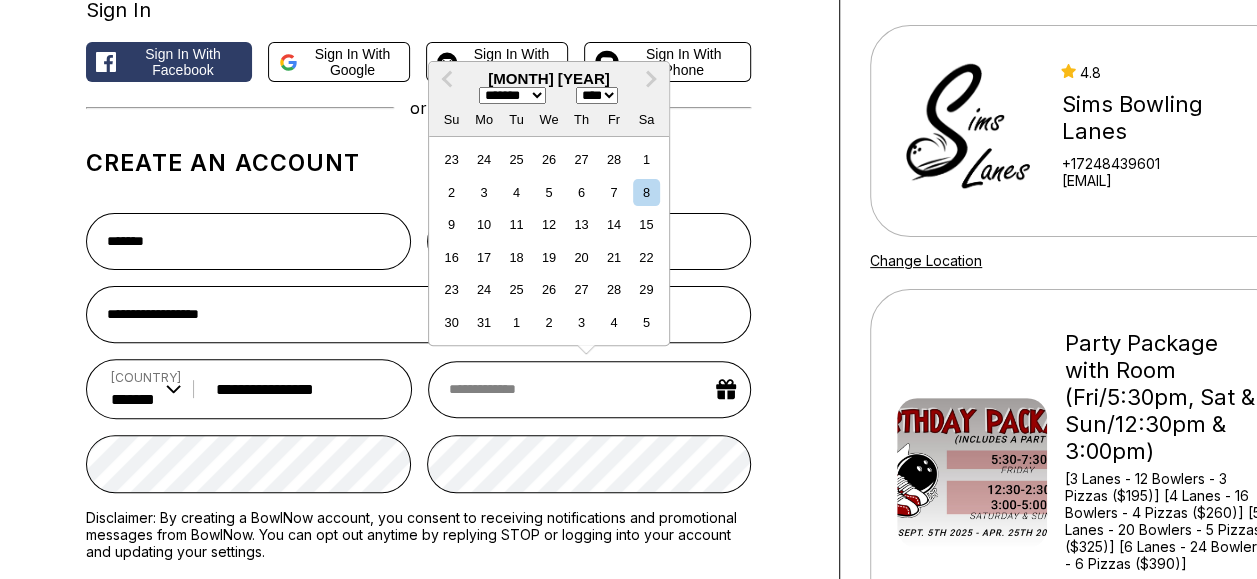 select on "****" 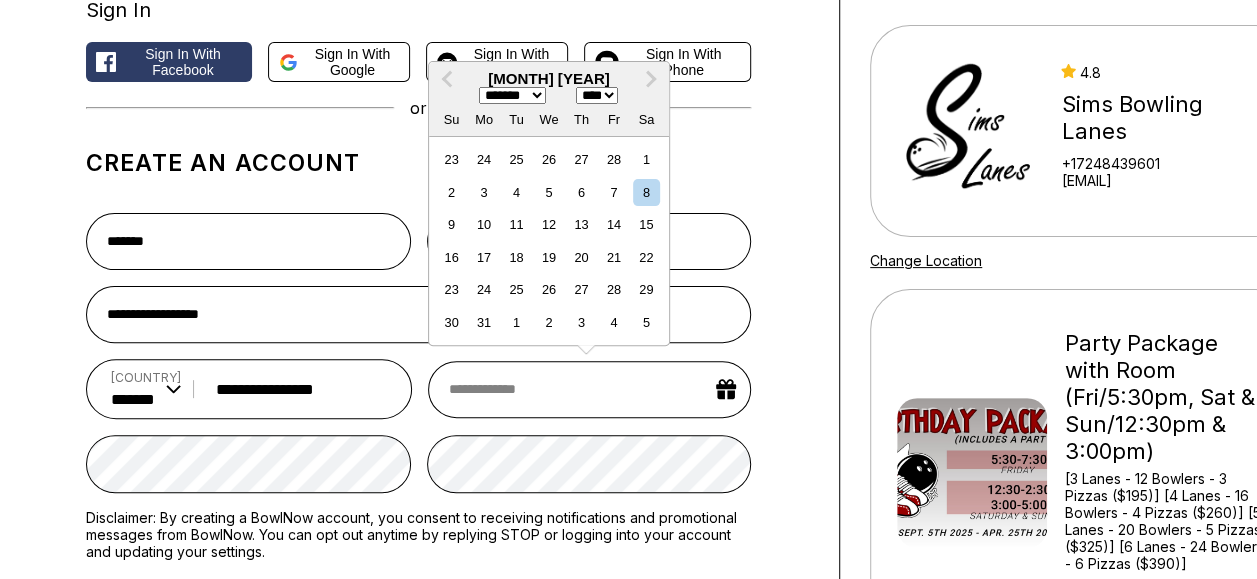 click on "**** **** **** **** **** **** **** **** **** **** **** **** **** **** **** **** **** **** **** **** **** **** **** **** **** **** **** **** **** **** **** **** **** **** **** **** **** **** **** **** **** **** **** **** **** **** **** **** **** **** **** **** **** **** **** **** **** **** **** **** **** **** **** **** **** **** **** **** **** **** **** **** **** **** **** **** **** **** **** **** **** **** **** **** **** **** **** **** **** **** **** **** **** **** **** **** **** **** **** **** **** **** **** **** **** **** **** **** **** **** **** **** **** **** **** **** **** **** **** **** **** **** **** **** **** ****" at bounding box center [597, 95] 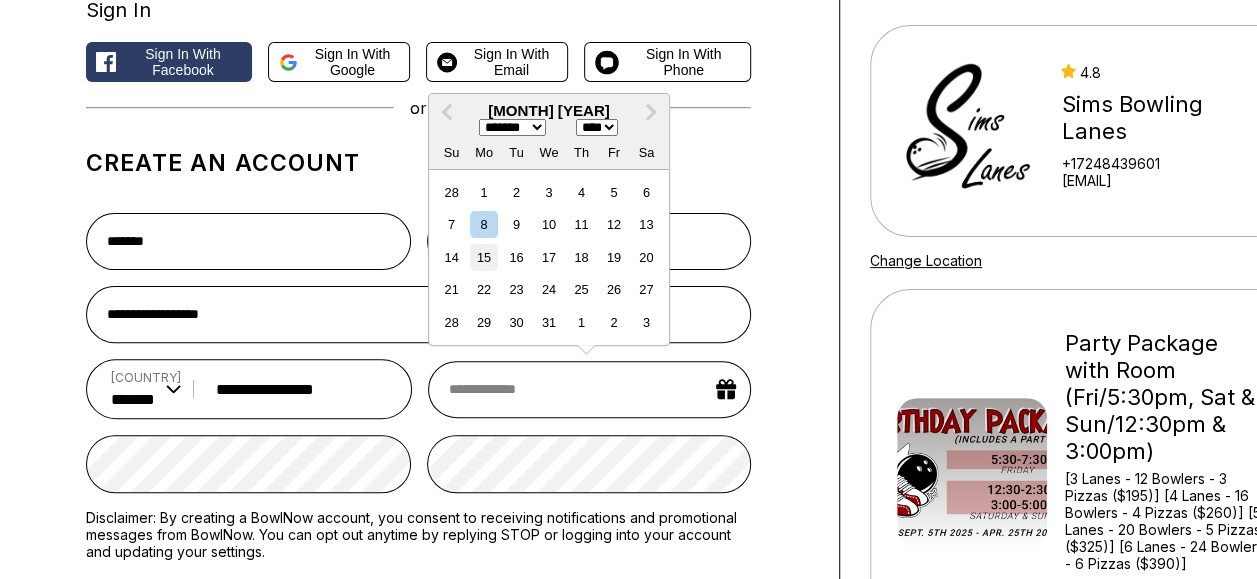click on "15" at bounding box center (483, 257) 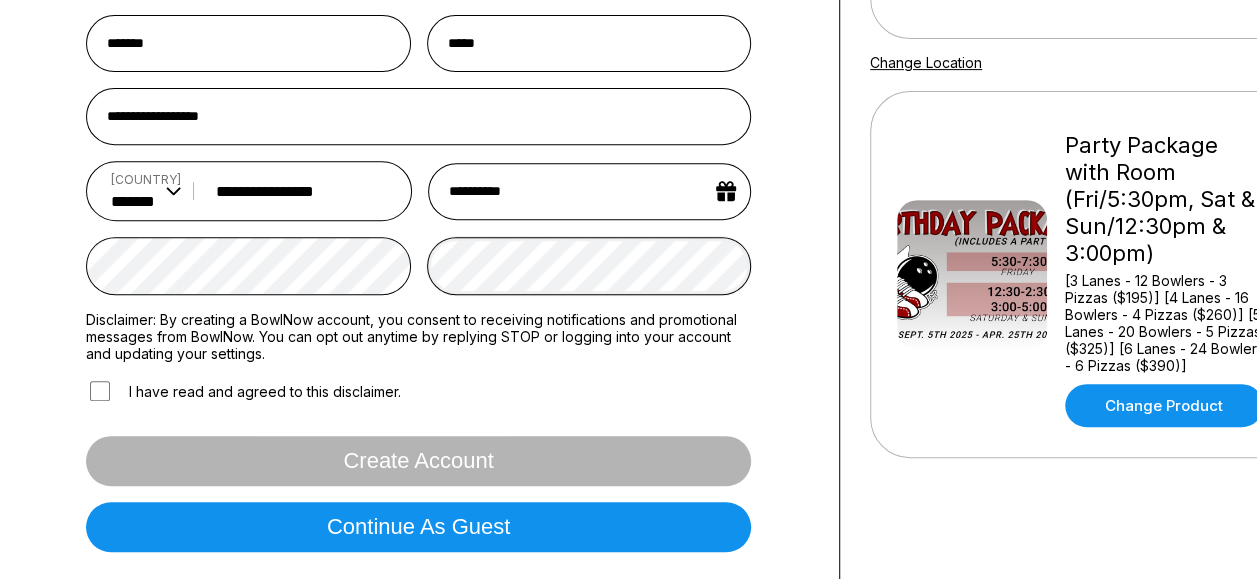 scroll, scrollTop: 362, scrollLeft: 0, axis: vertical 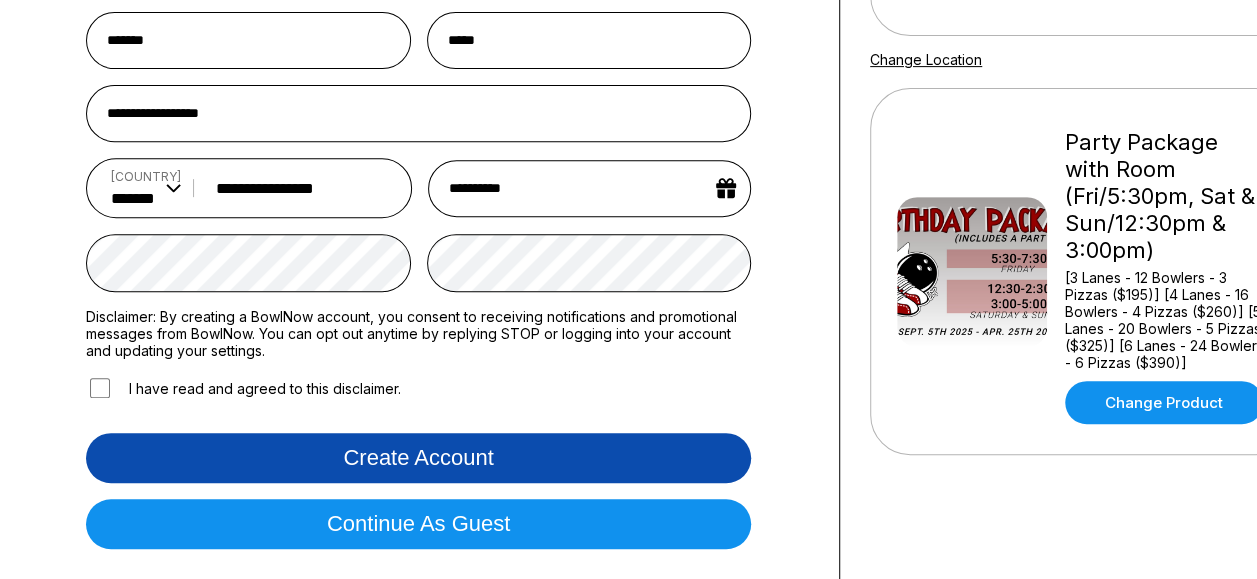 click on "Create account" at bounding box center [418, 458] 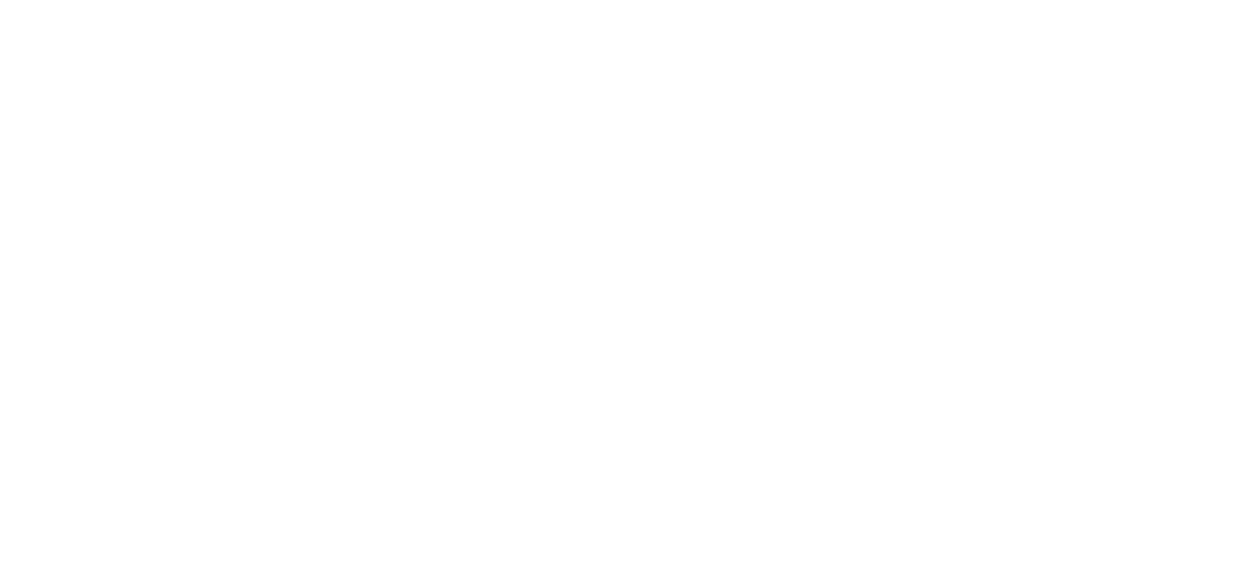 scroll, scrollTop: 0, scrollLeft: 0, axis: both 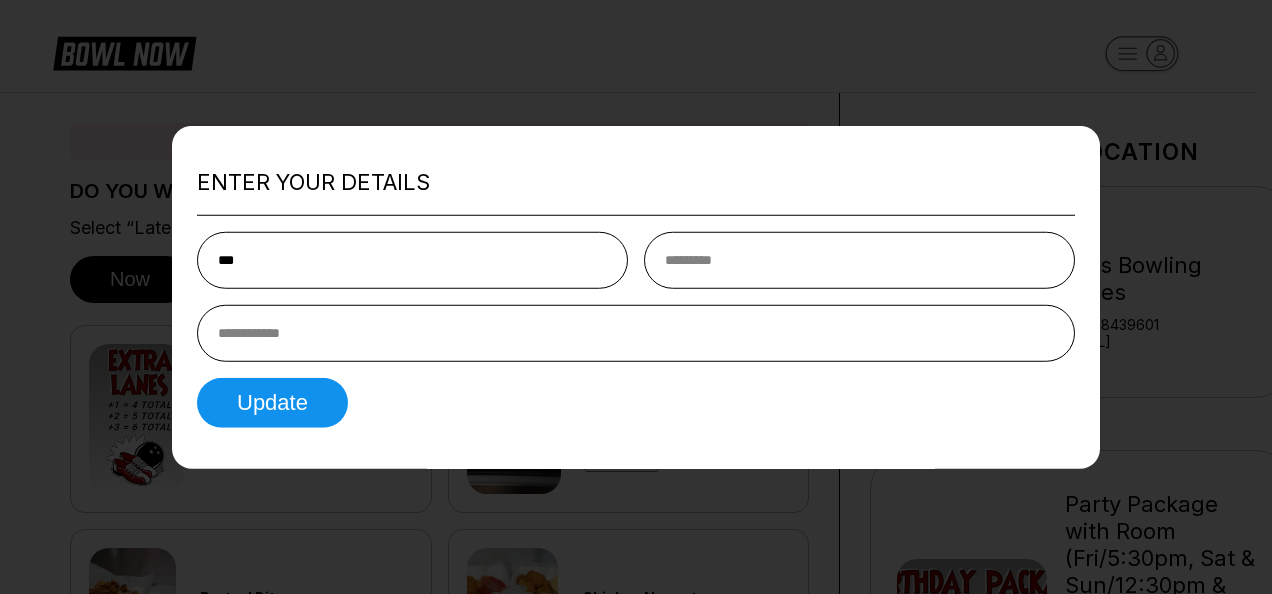 type on "*******" 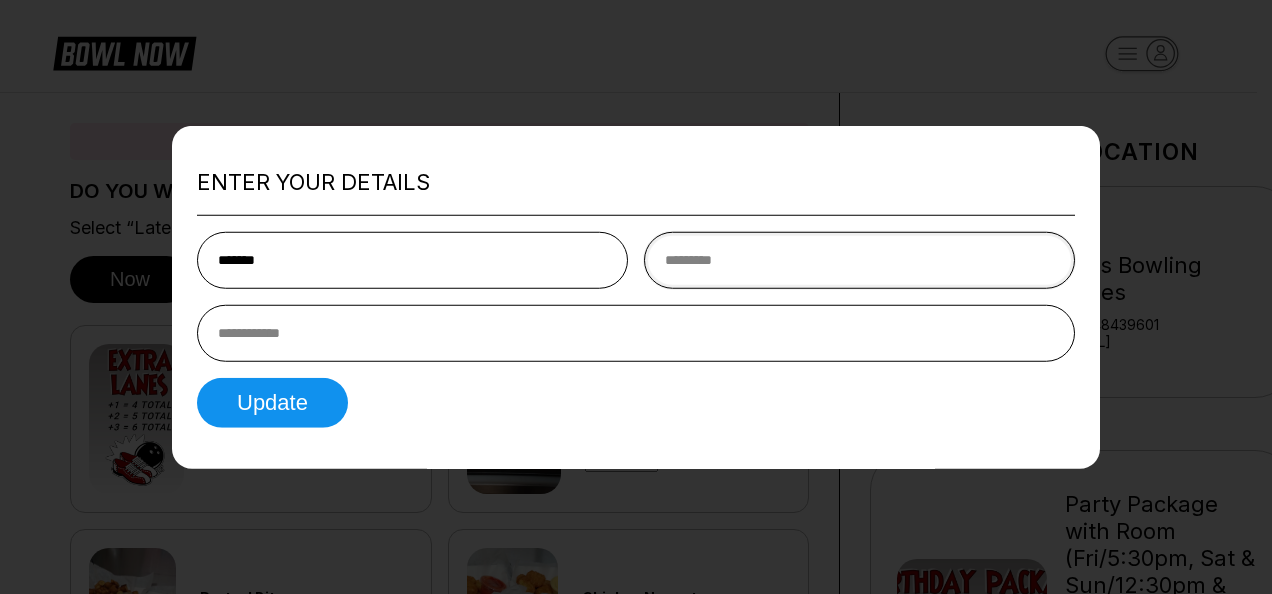 type on "*****" 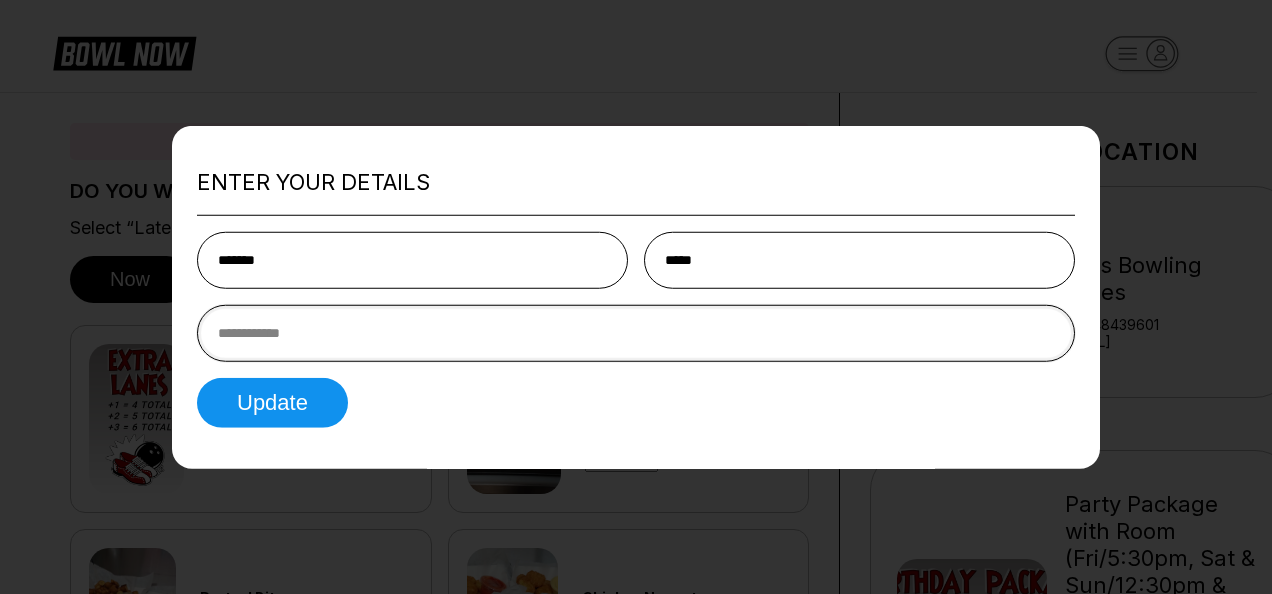 type on "**********" 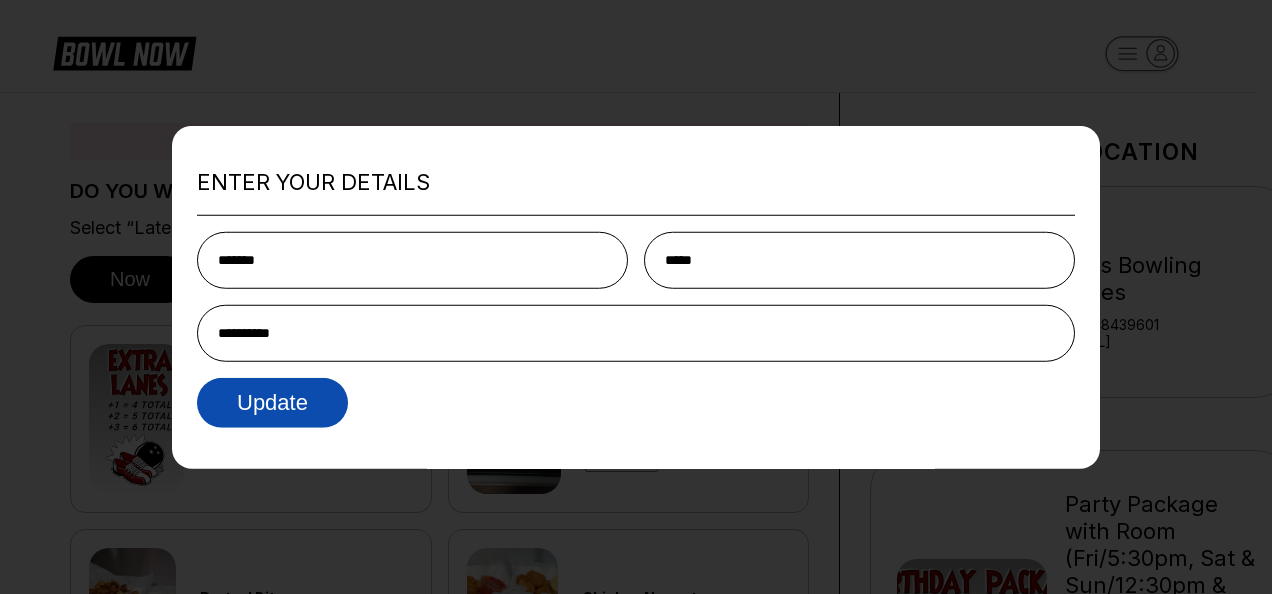 click on "Update" at bounding box center [272, 402] 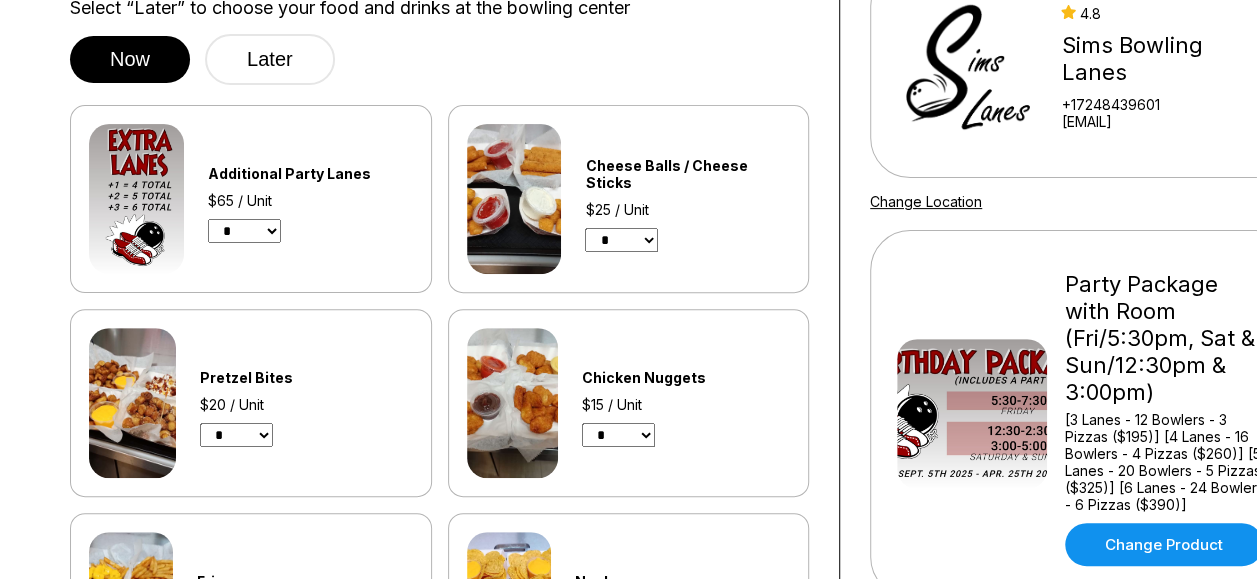 scroll, scrollTop: 244, scrollLeft: 0, axis: vertical 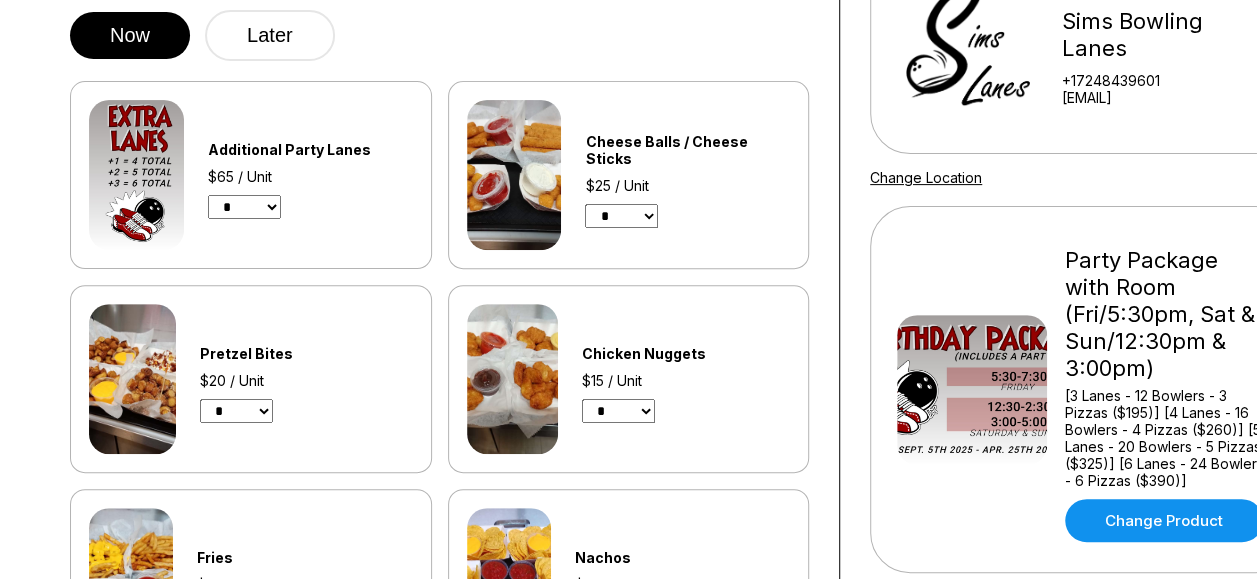 click on "* * * *" at bounding box center [244, 207] 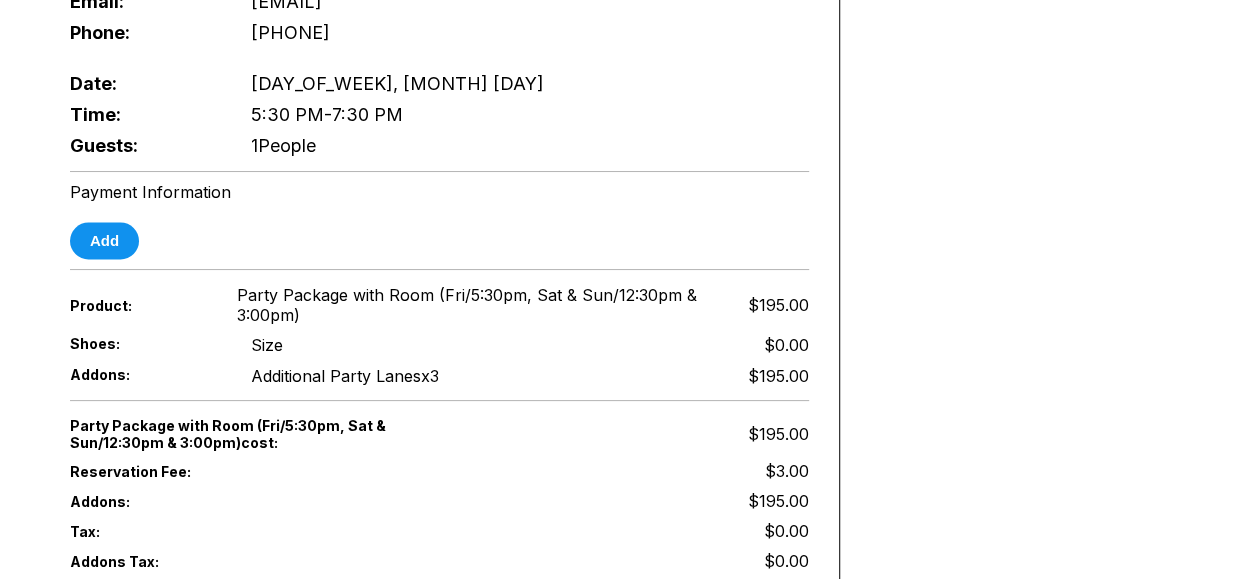 scroll, scrollTop: 1535, scrollLeft: 0, axis: vertical 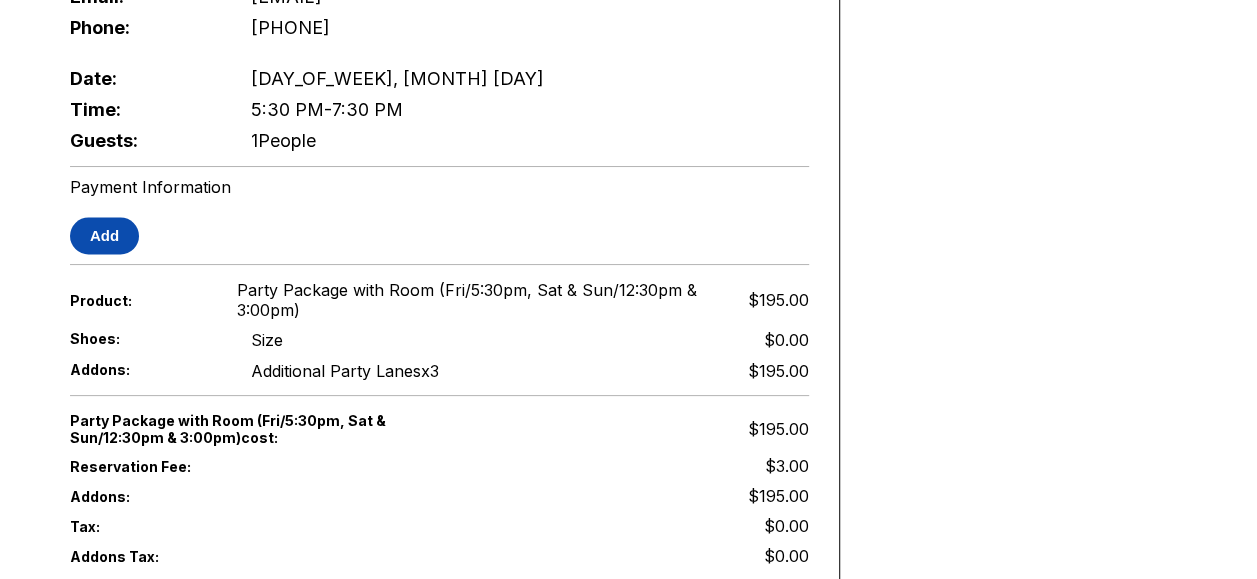 click on "Add" at bounding box center (104, 235) 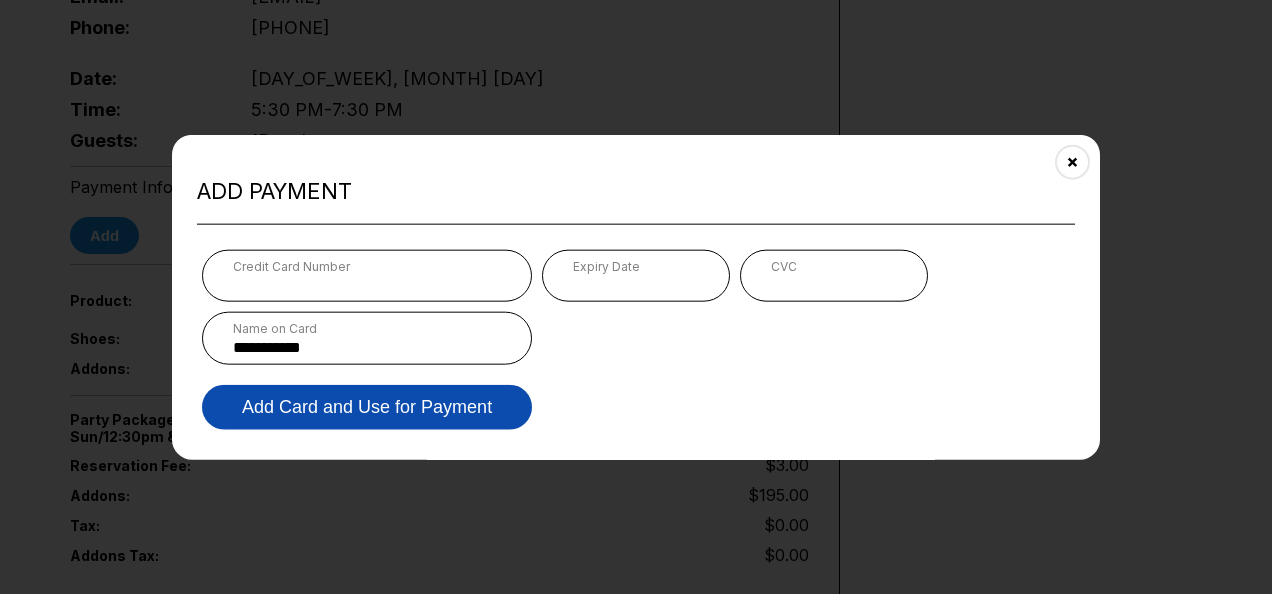 type on "**********" 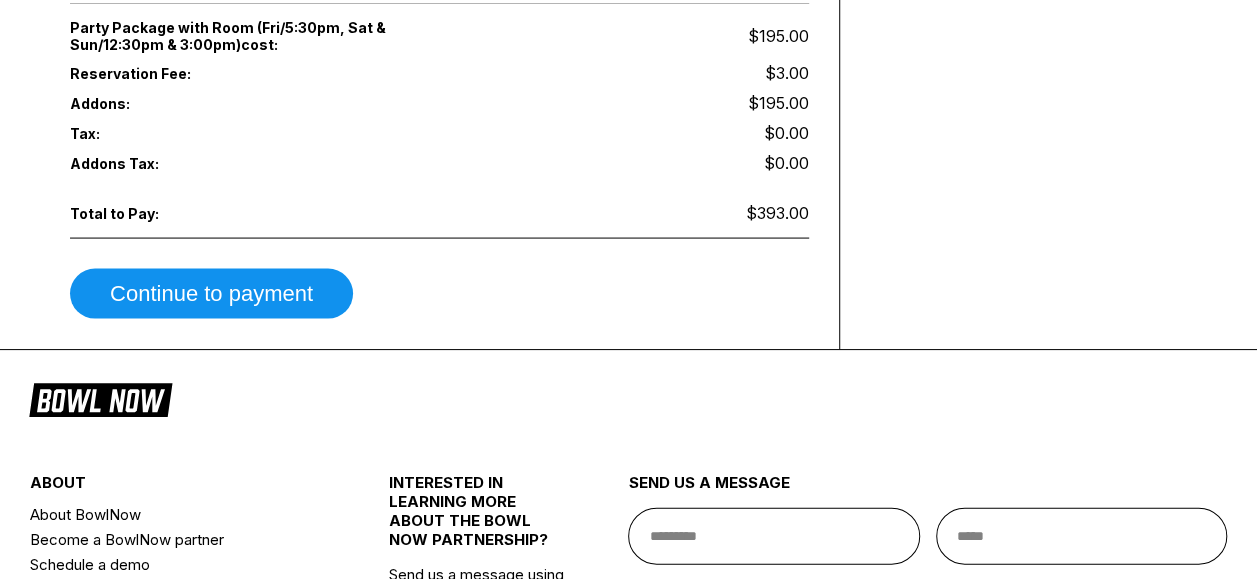 scroll, scrollTop: 1932, scrollLeft: 0, axis: vertical 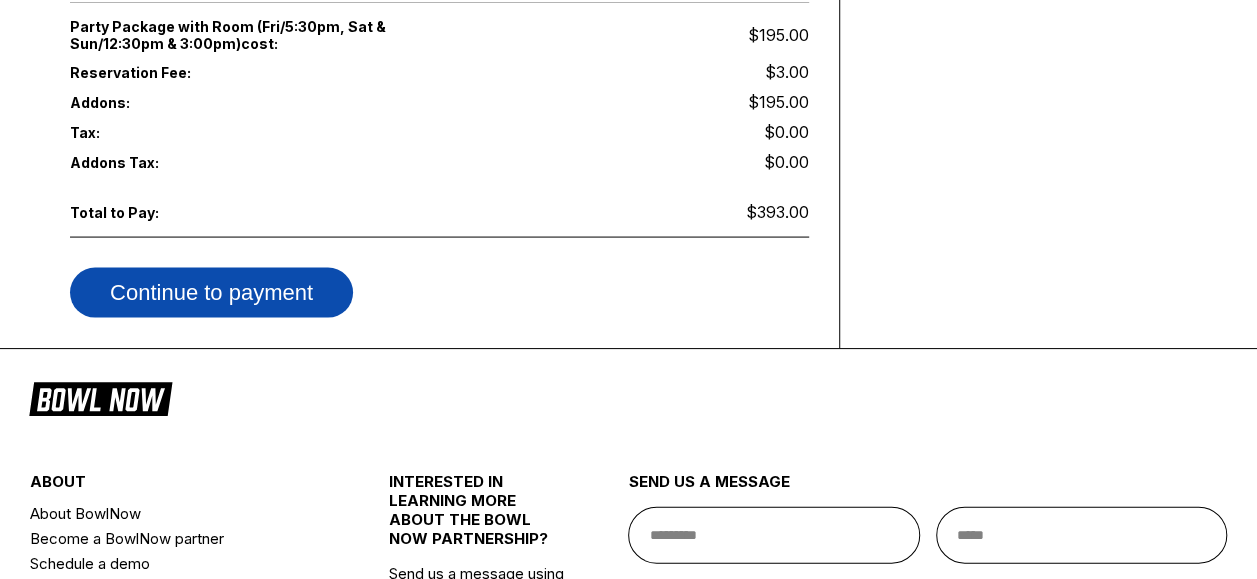 click on "Continue to payment" at bounding box center (211, 293) 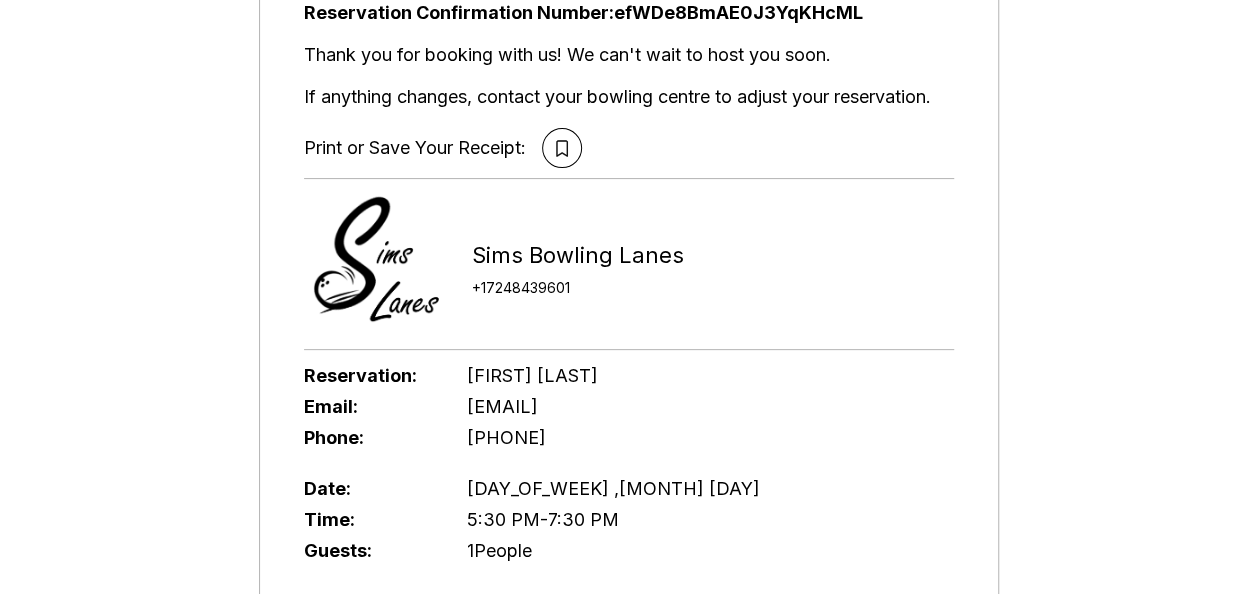 scroll, scrollTop: 0, scrollLeft: 0, axis: both 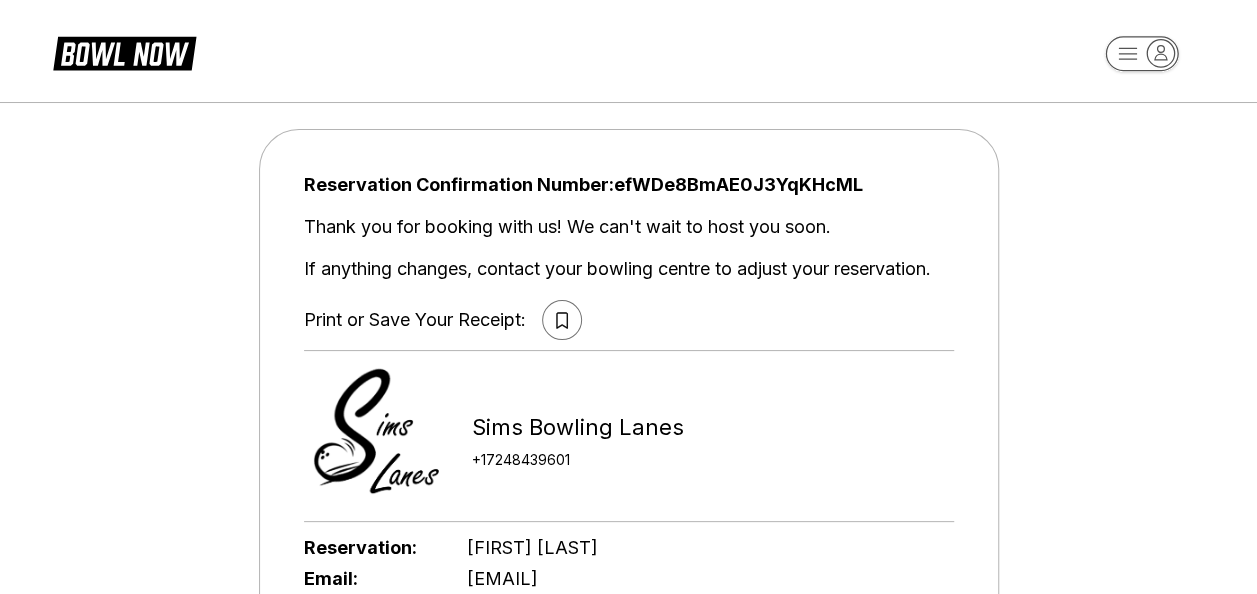 click at bounding box center (562, 320) 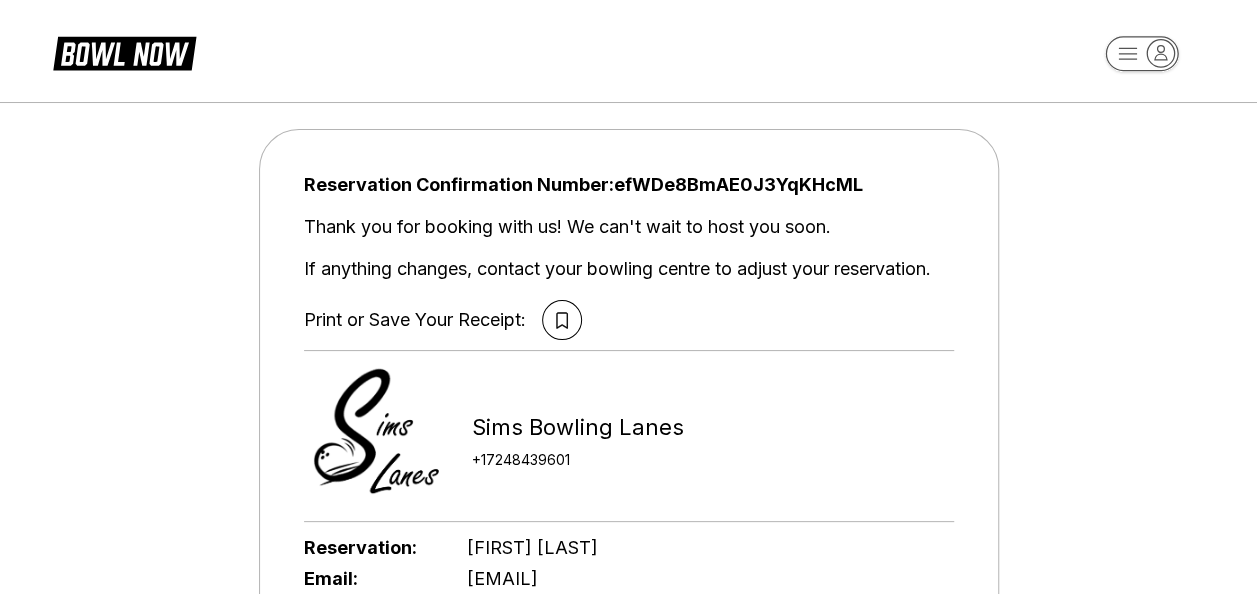 drag, startPoint x: 952, startPoint y: 73, endPoint x: 925, endPoint y: 96, distance: 35.468296 